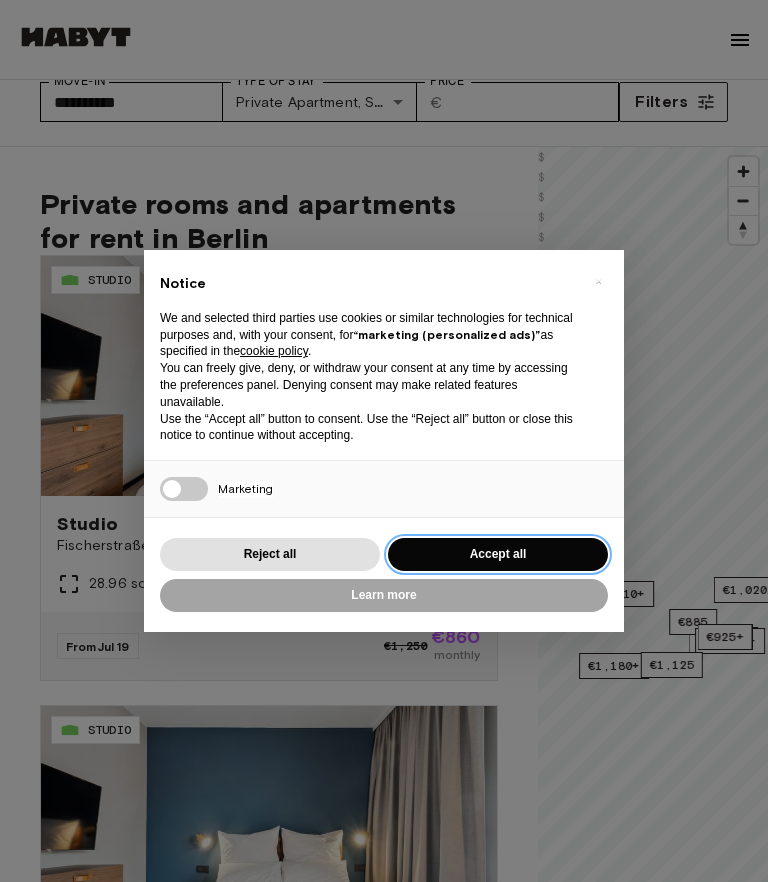 click on "Accept all" at bounding box center [498, 554] 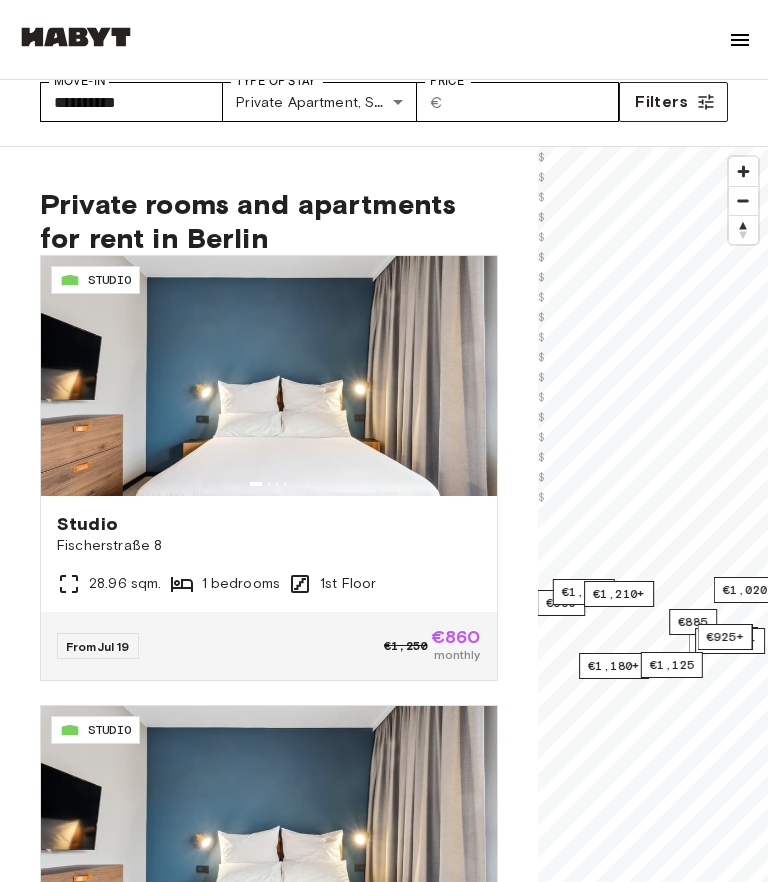 scroll, scrollTop: 0, scrollLeft: 0, axis: both 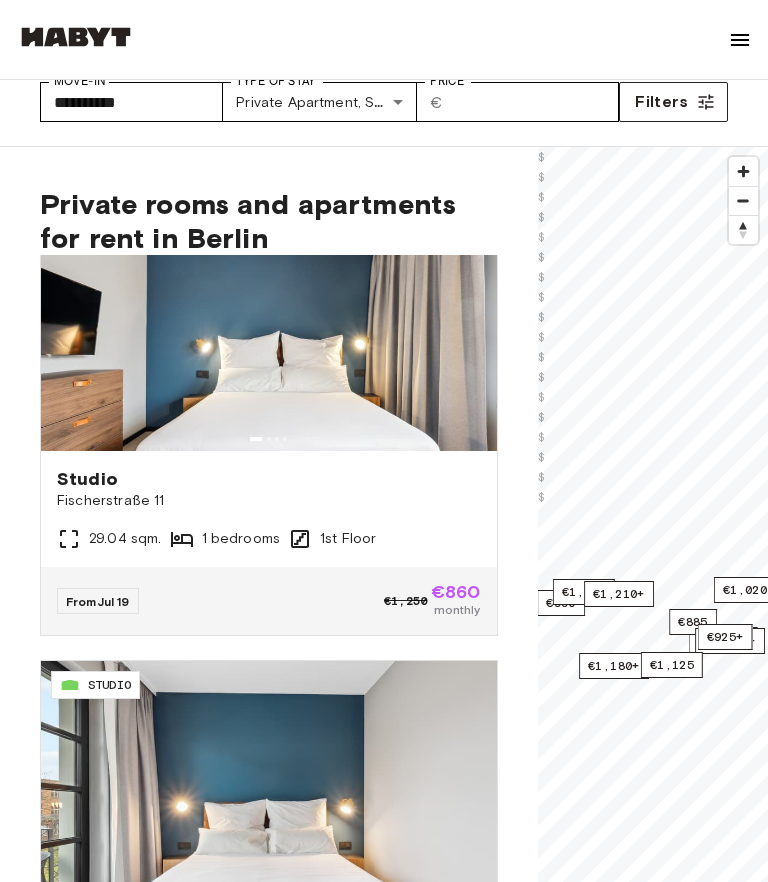 click at bounding box center [269, 439] 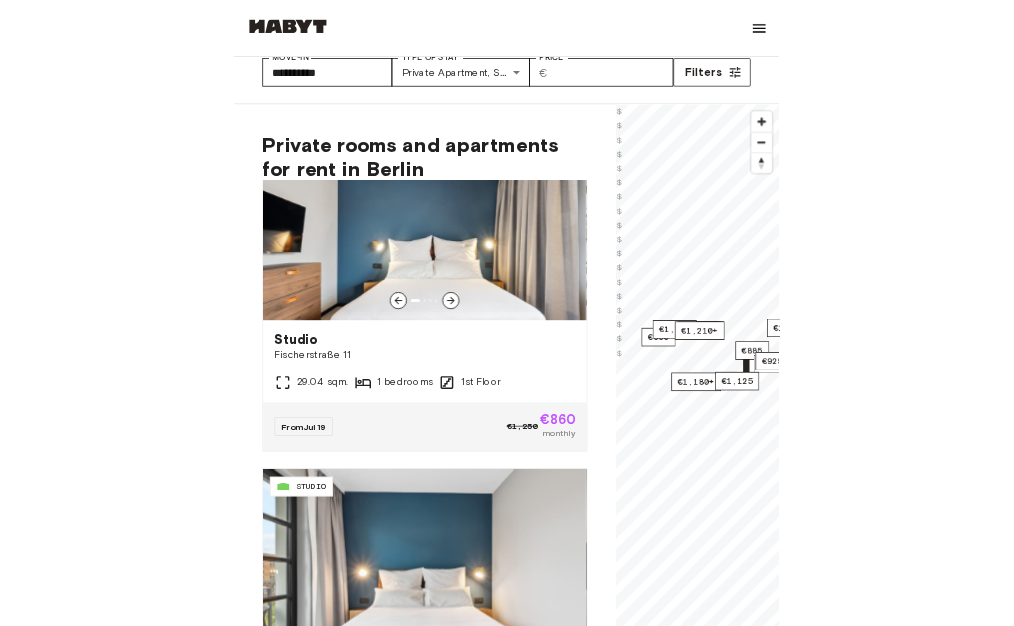 scroll, scrollTop: 166, scrollLeft: 0, axis: vertical 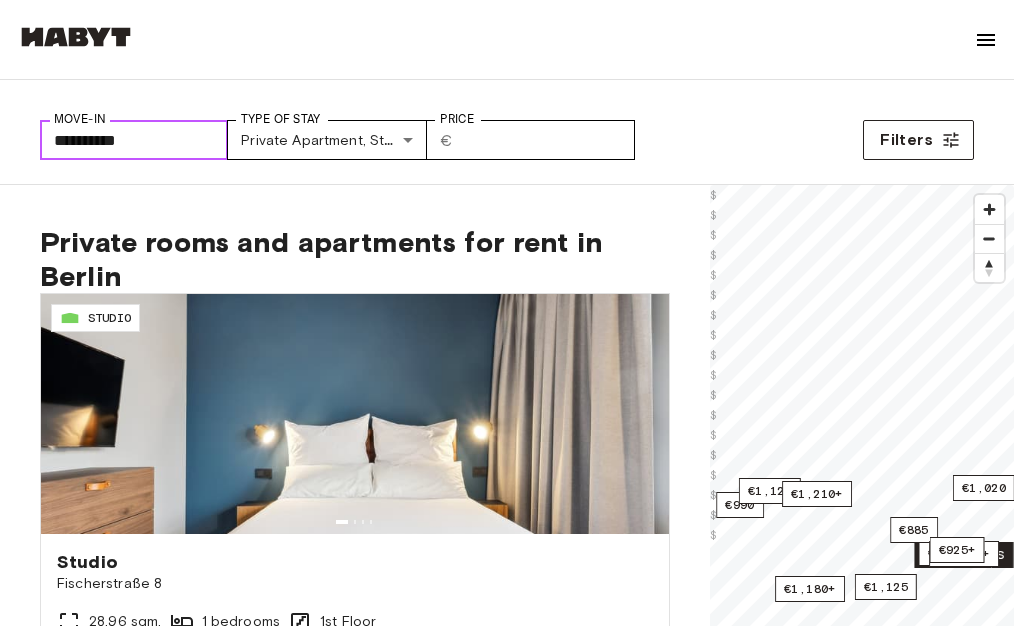 click on "**********" at bounding box center [134, 140] 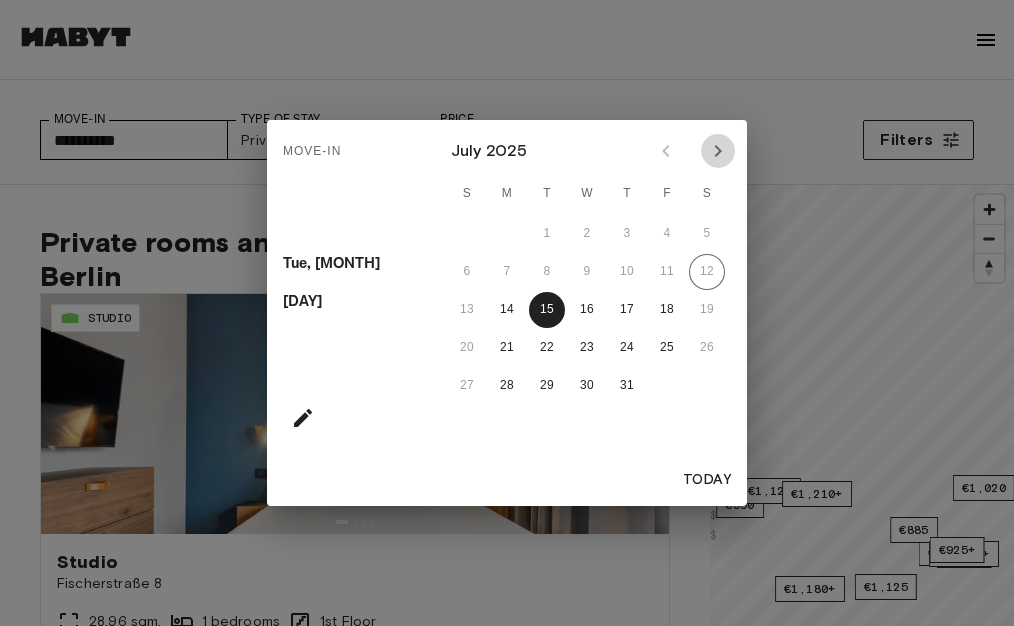 click 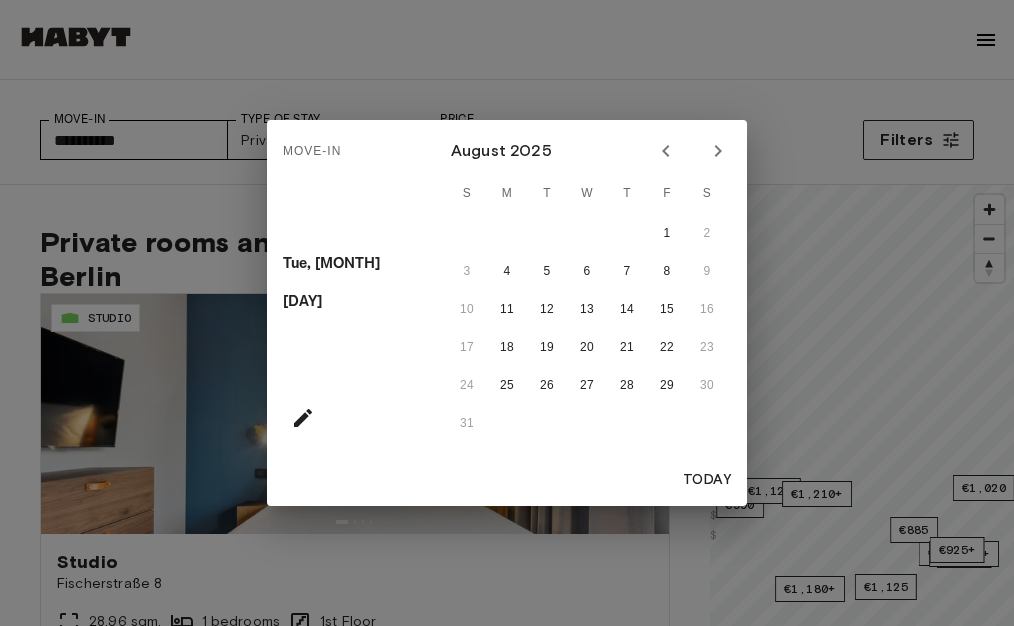 click 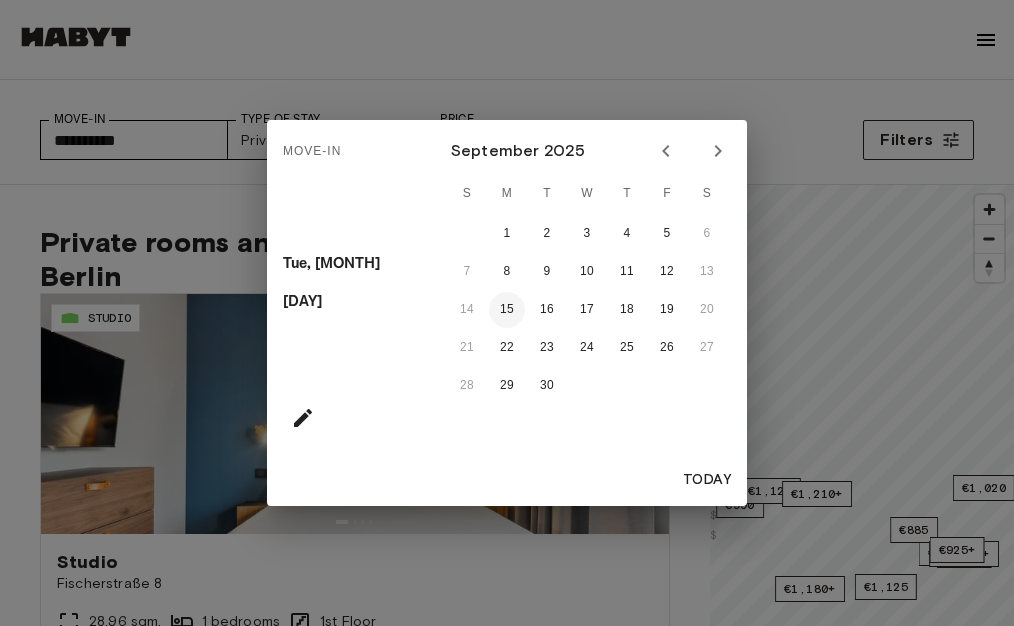 click on "15" at bounding box center [507, 310] 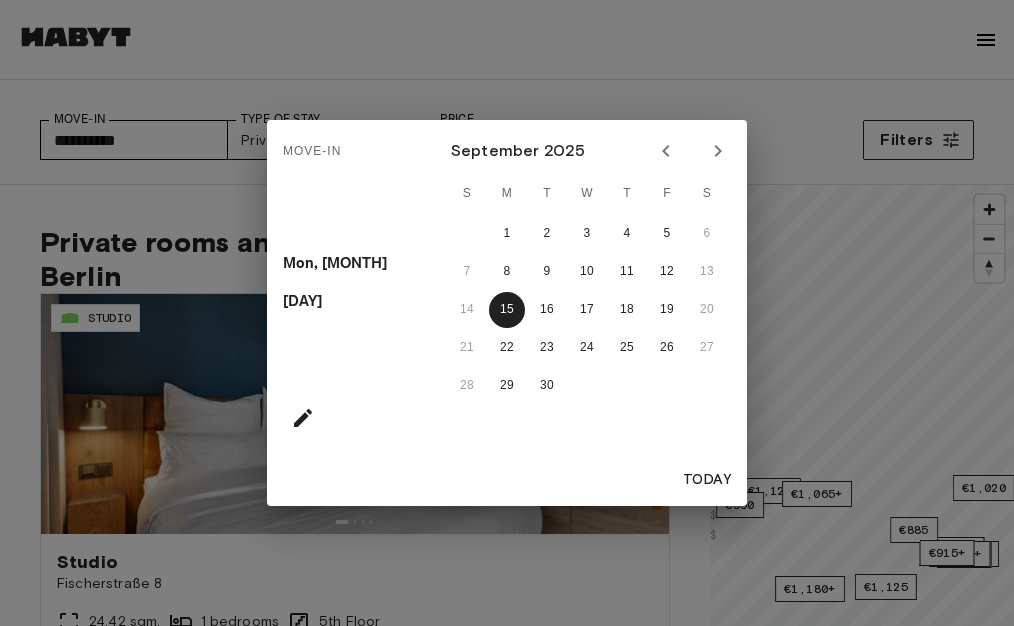 click on "Move-In Mon, Sep 15 September 2025 S M T W T F S 1 2 3 4 5 6 7 8 9 10 11 12 13 14 15 16 17 18 19 20 21 22 23 24 25 26 27 28 29 30 Today" at bounding box center [507, 313] 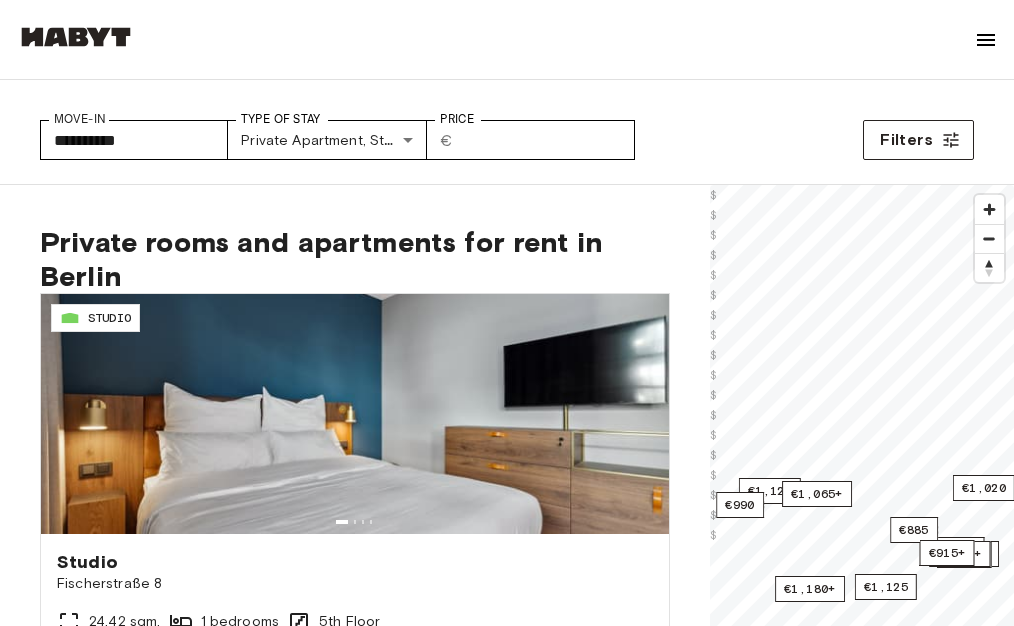 click on "**********" at bounding box center [507, 2685] 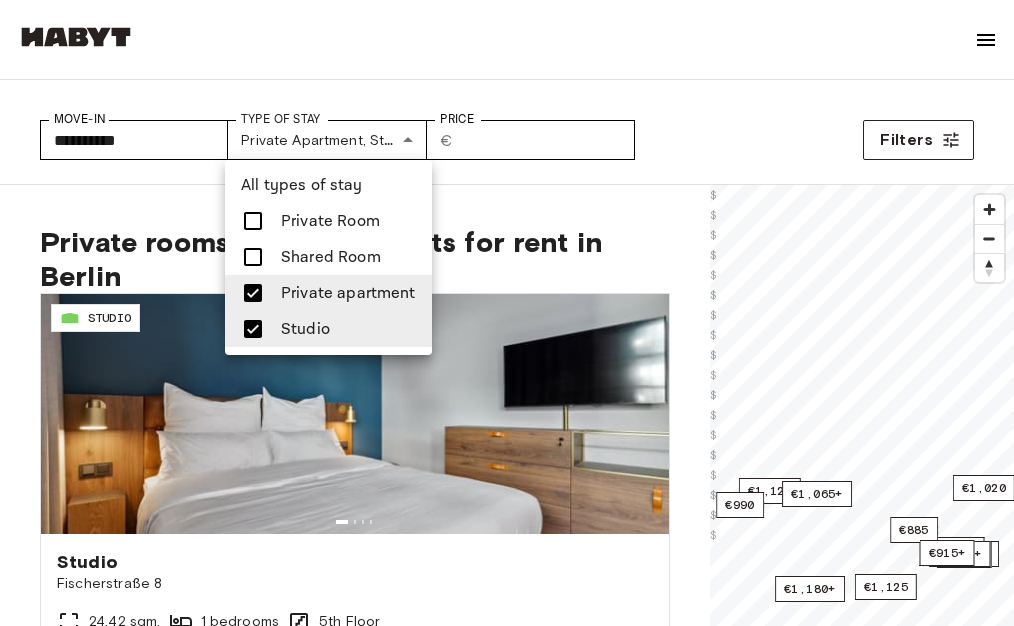 click at bounding box center (507, 313) 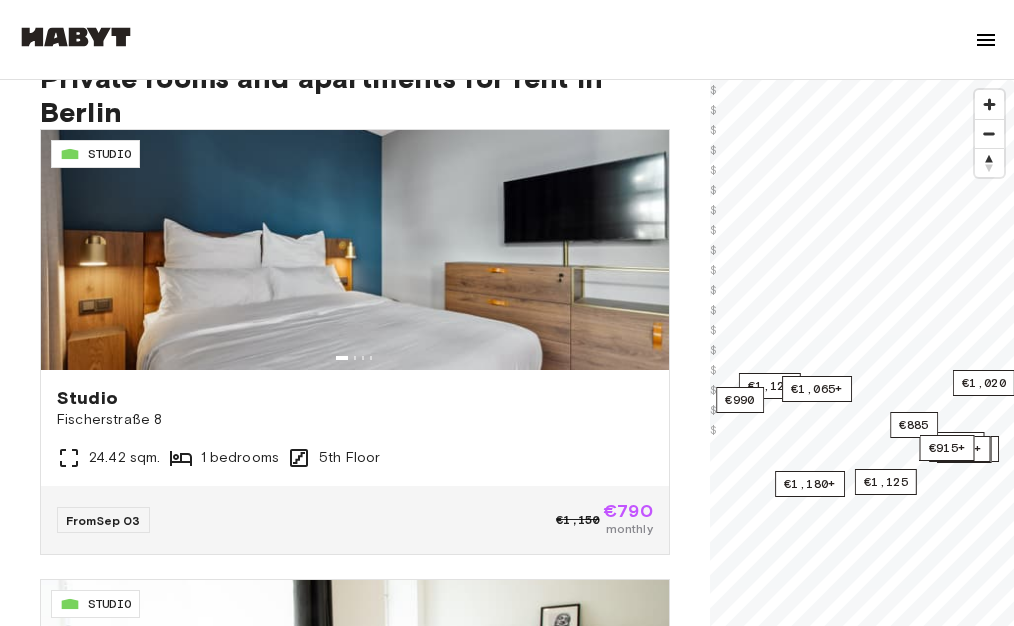 scroll, scrollTop: 166, scrollLeft: 0, axis: vertical 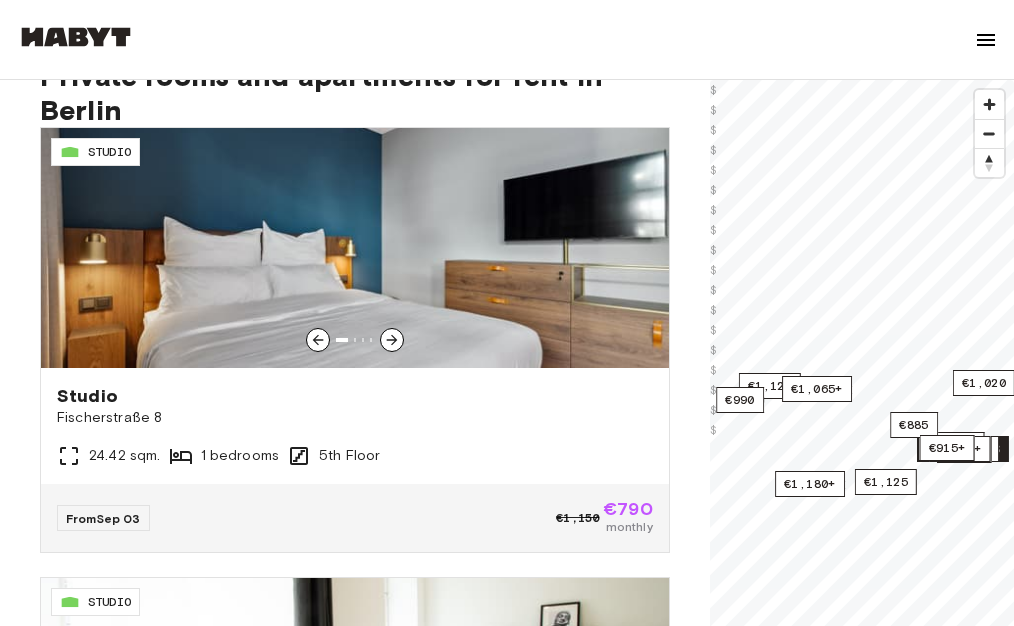 click at bounding box center [355, 248] 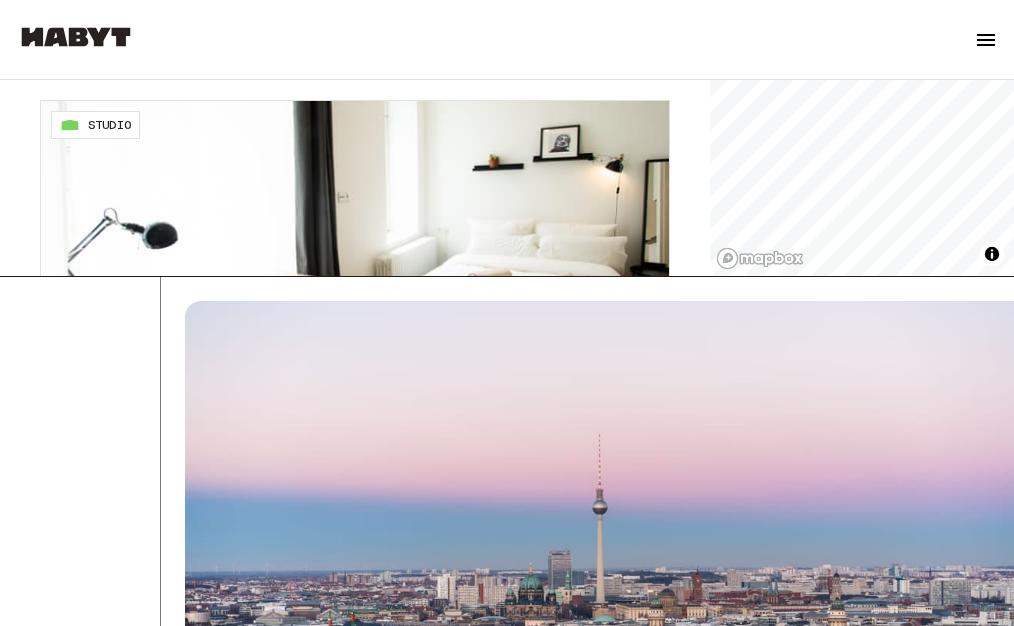 scroll, scrollTop: 648, scrollLeft: 0, axis: vertical 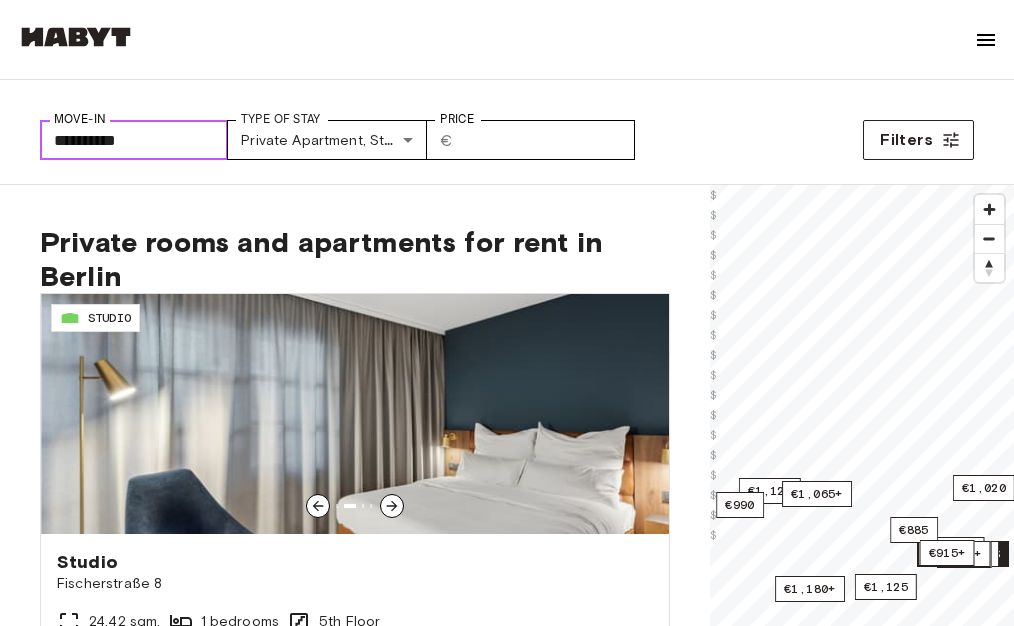 click on "**********" at bounding box center [134, 140] 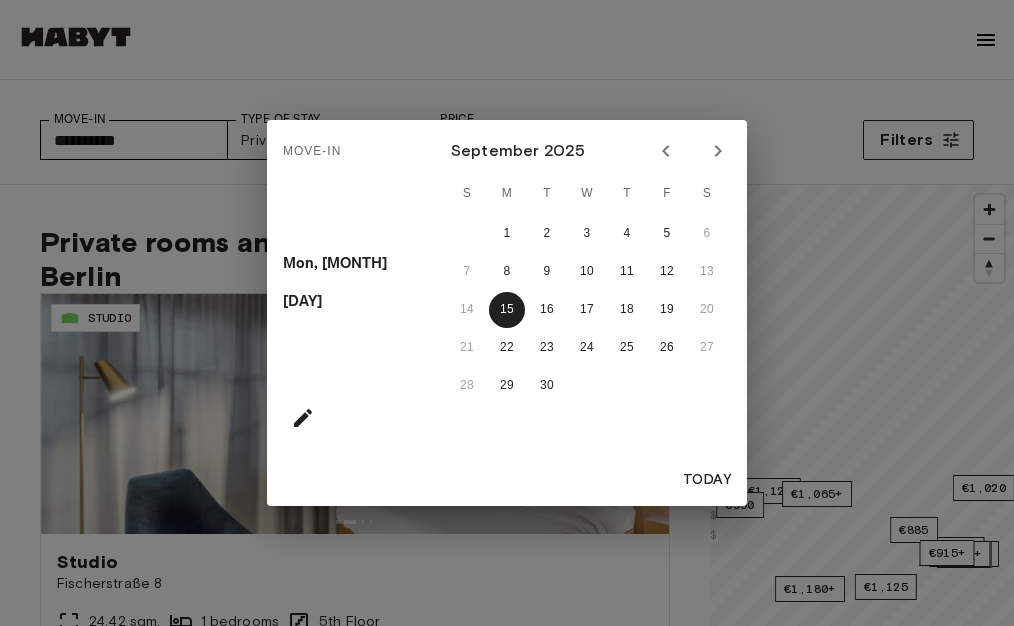 click on "15" at bounding box center (507, 310) 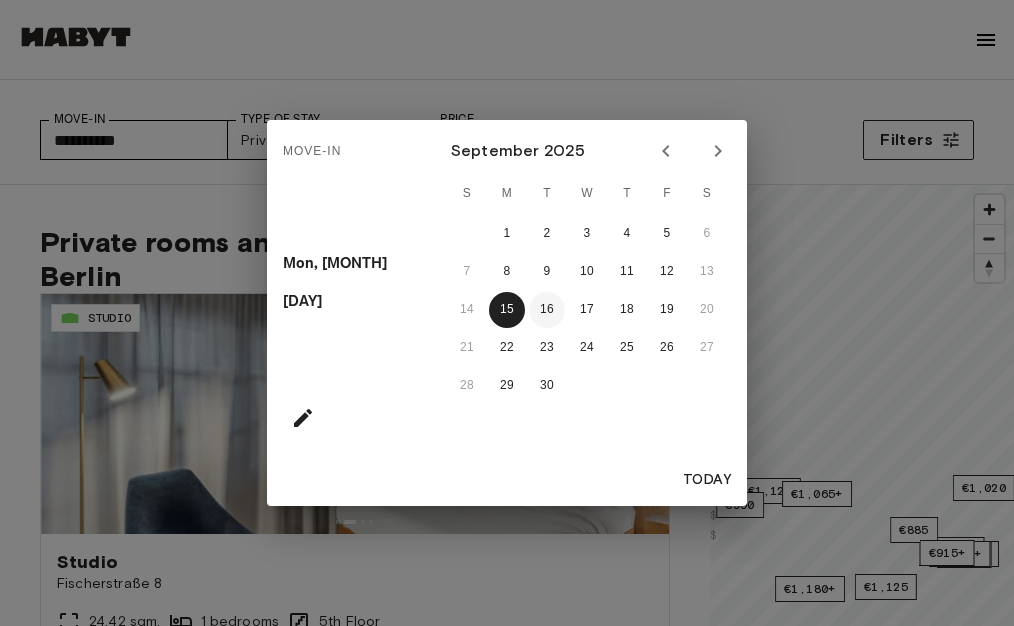 click on "16" at bounding box center (547, 310) 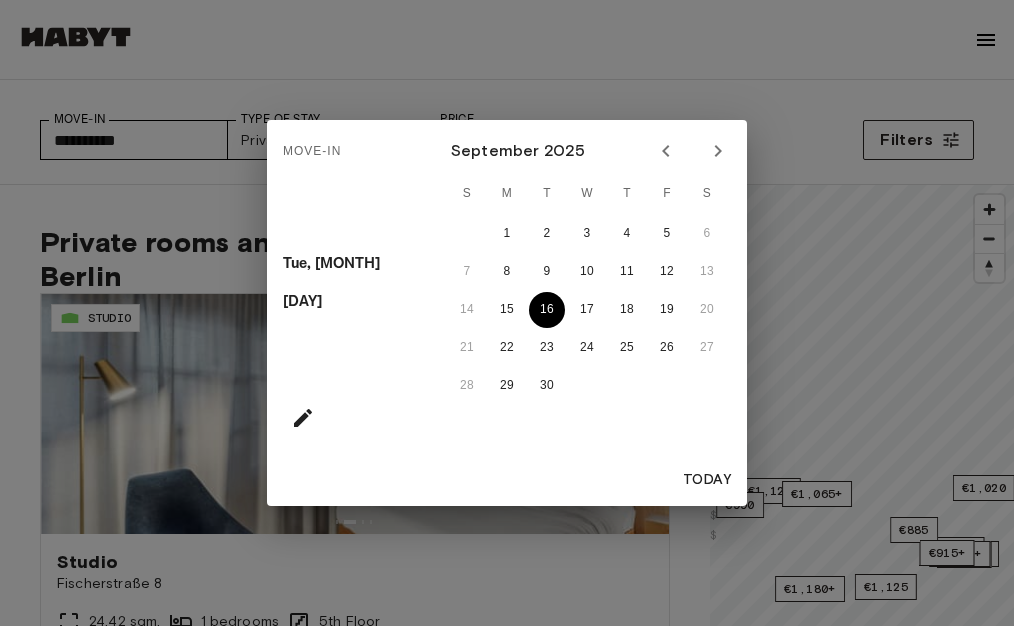 type on "**********" 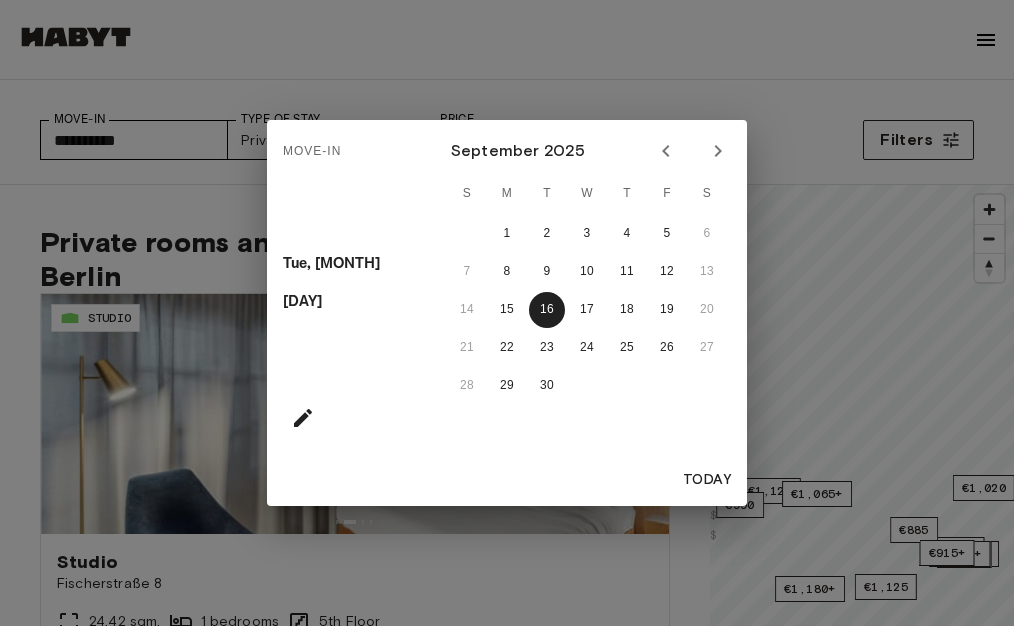 click on "Move-In Tue, Sep 16 September 2025 S M T W T F S 1 2 3 4 5 6 7 8 9 10 11 12 13 14 15 16 17 18 19 20 21 22 23 24 25 26 27 28 29 30 Today" at bounding box center [507, 313] 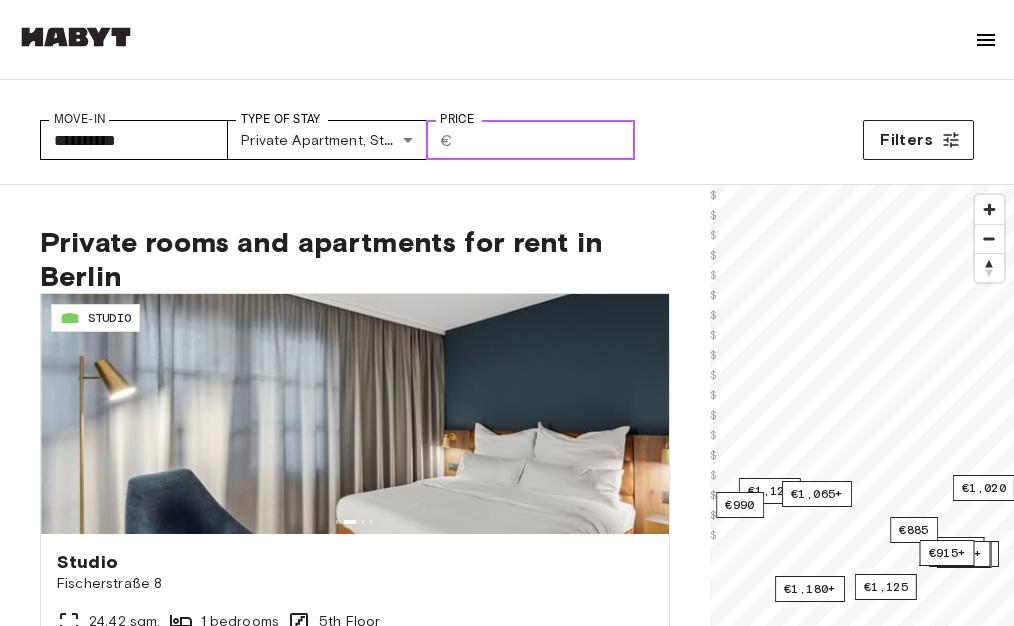 click on "Price" at bounding box center [548, 140] 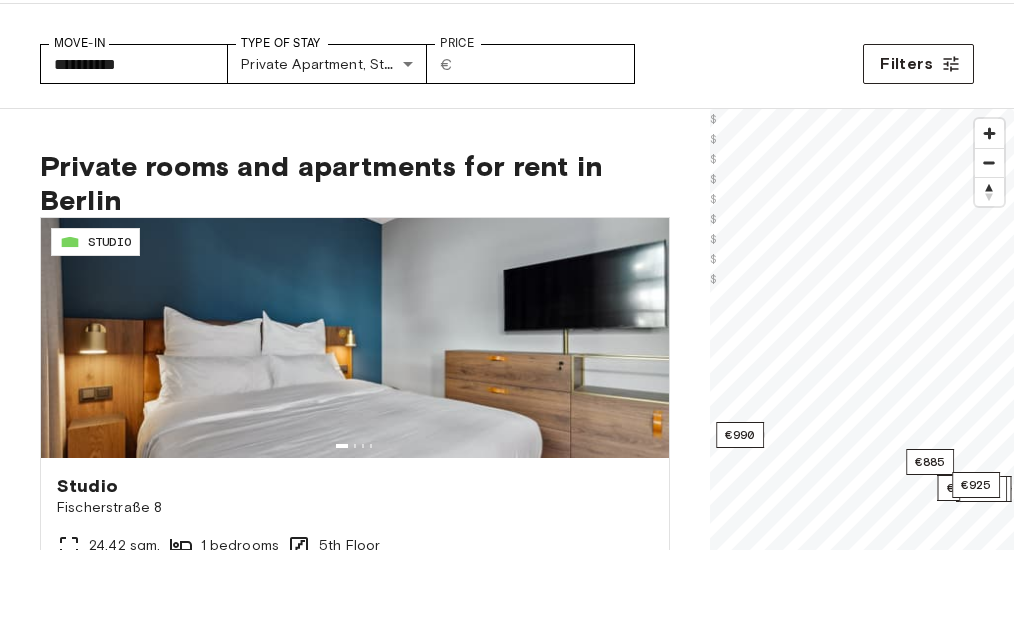 scroll, scrollTop: 76, scrollLeft: 0, axis: vertical 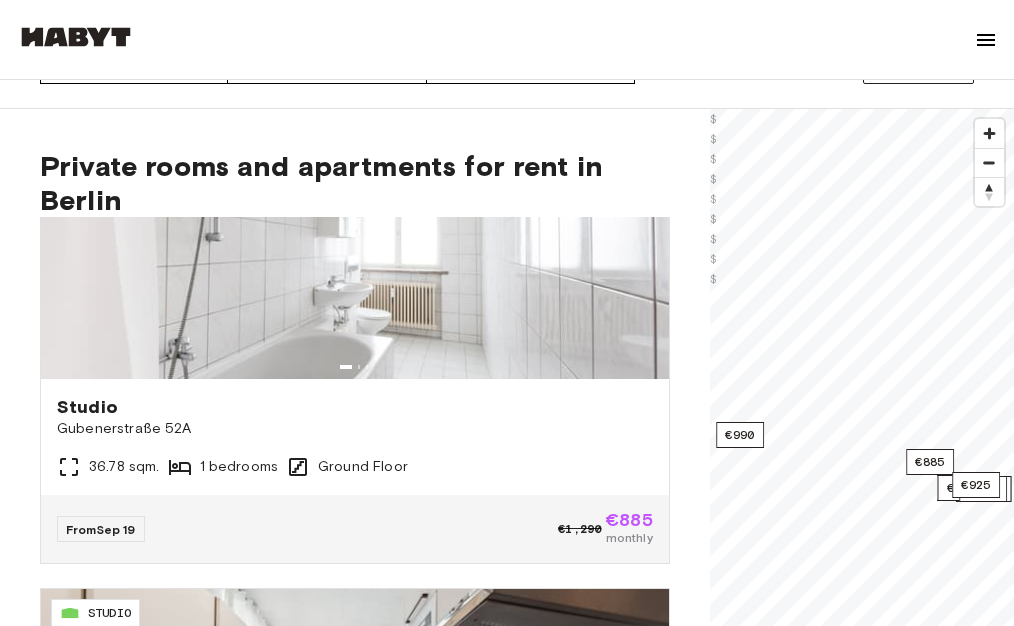 type on "****" 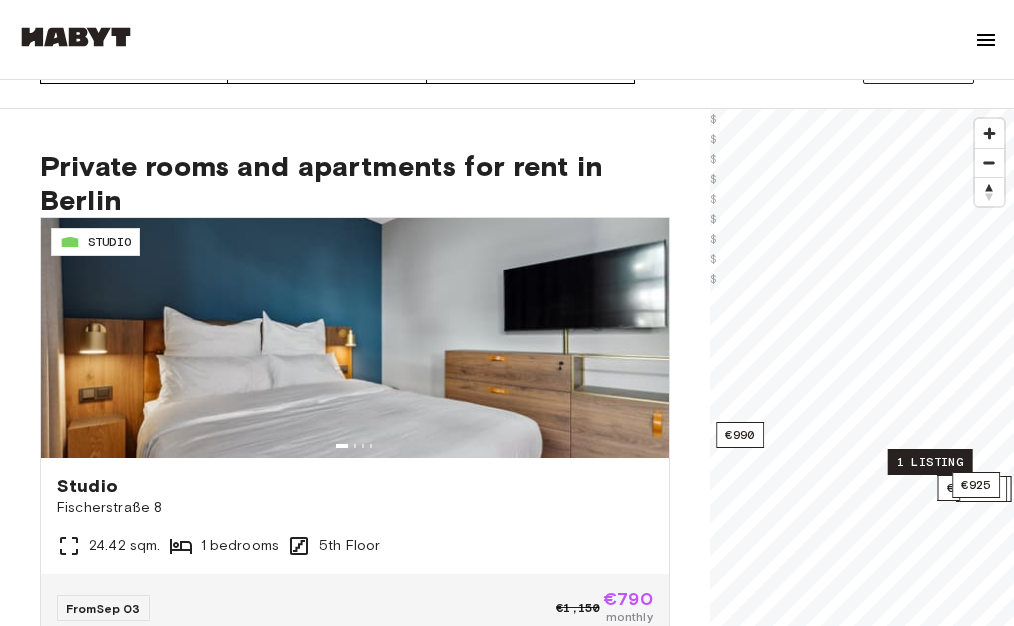 scroll, scrollTop: 0, scrollLeft: 0, axis: both 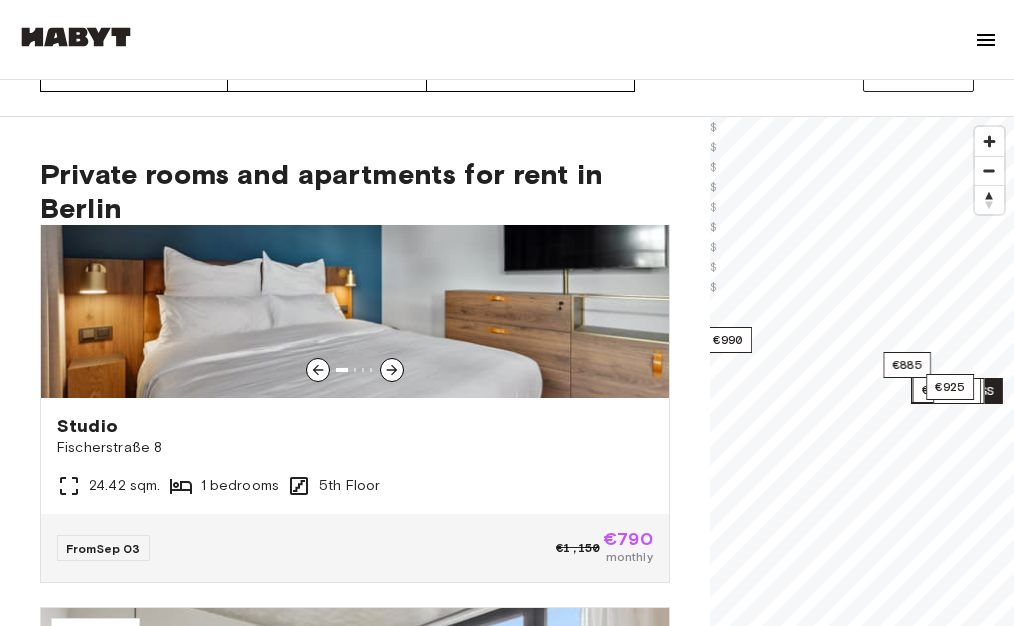 click on "€885" at bounding box center (907, 365) 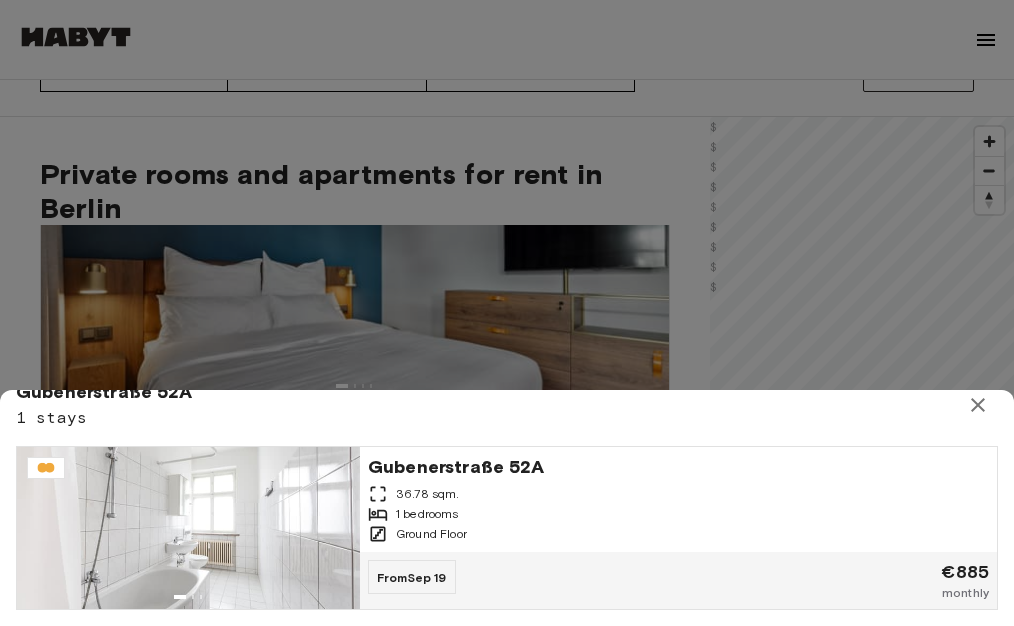 scroll, scrollTop: 26, scrollLeft: 0, axis: vertical 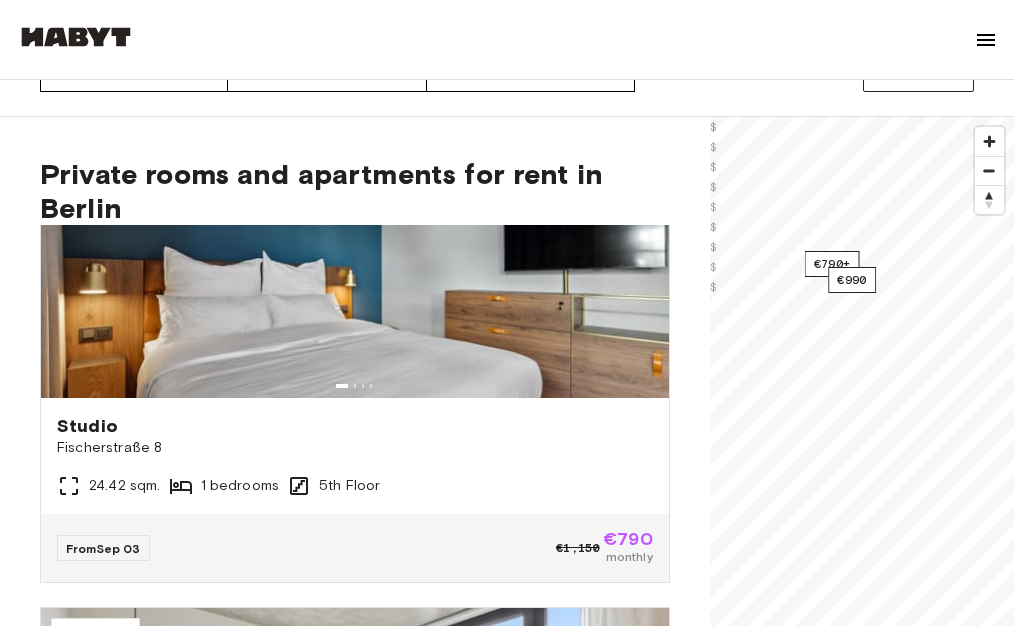 click on "€790+" at bounding box center (831, 264) 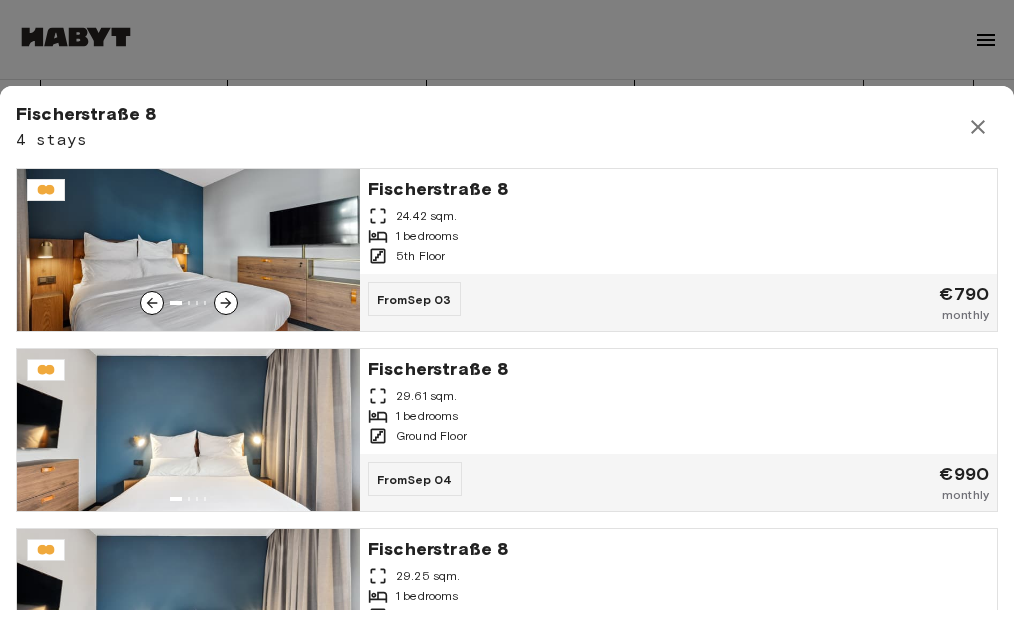 click at bounding box center [188, 250] 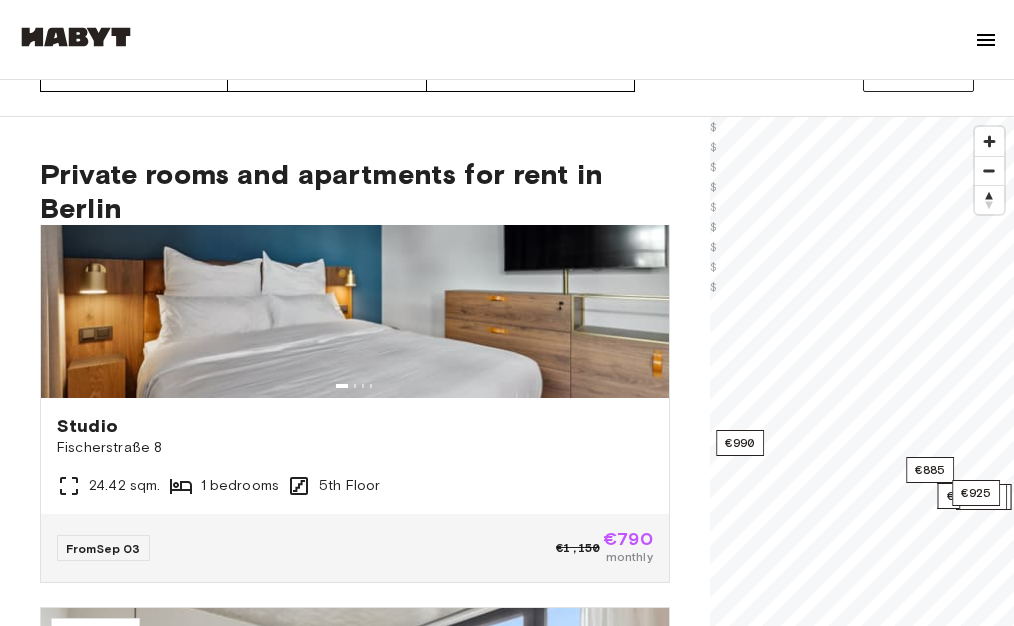 scroll, scrollTop: 0, scrollLeft: 0, axis: both 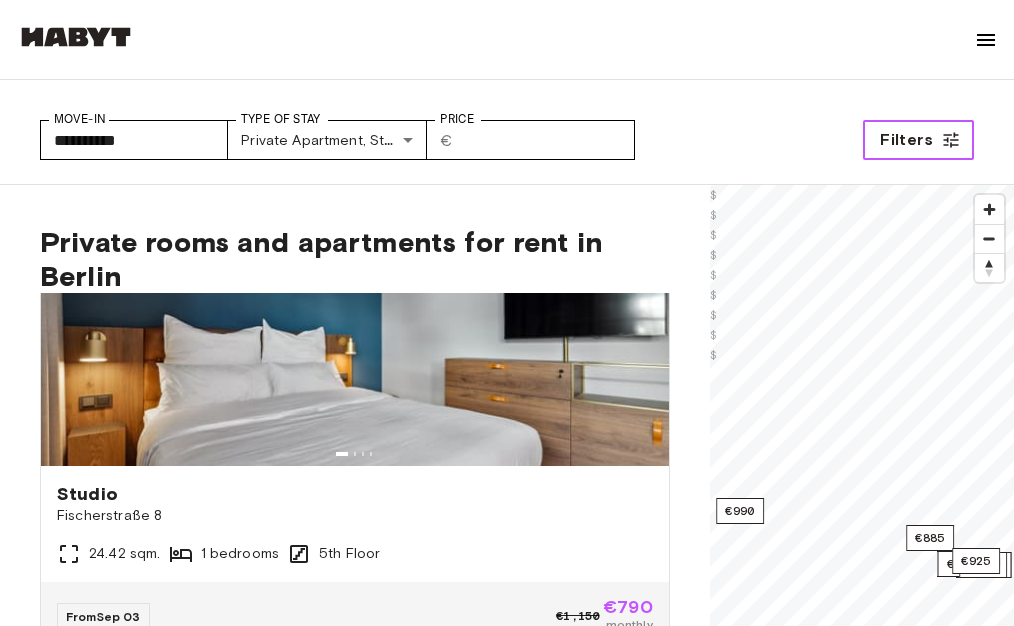 click on "Filters" at bounding box center (906, 140) 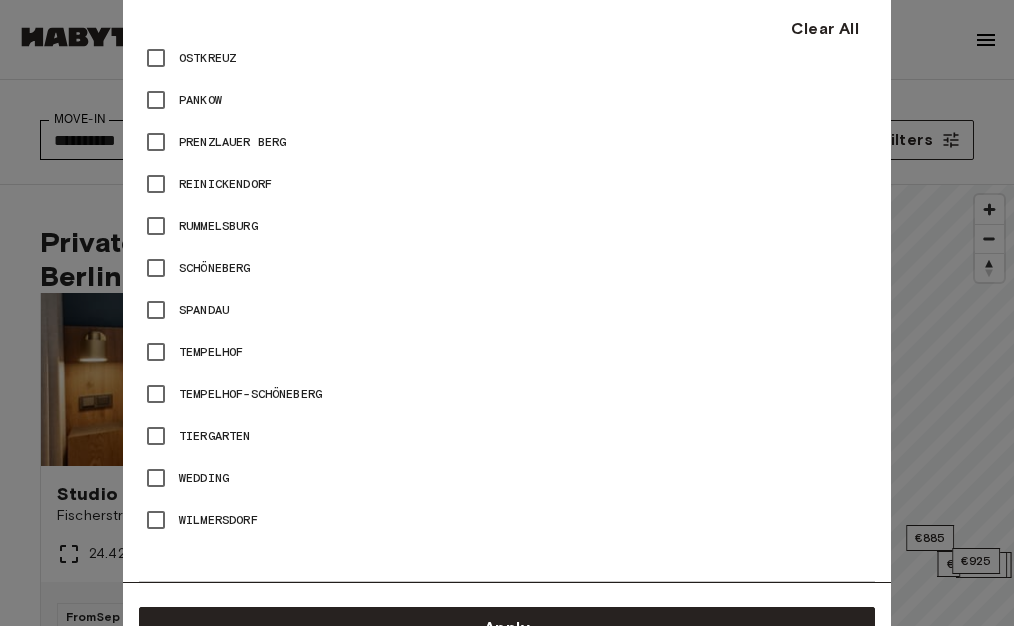 scroll, scrollTop: 1461, scrollLeft: 0, axis: vertical 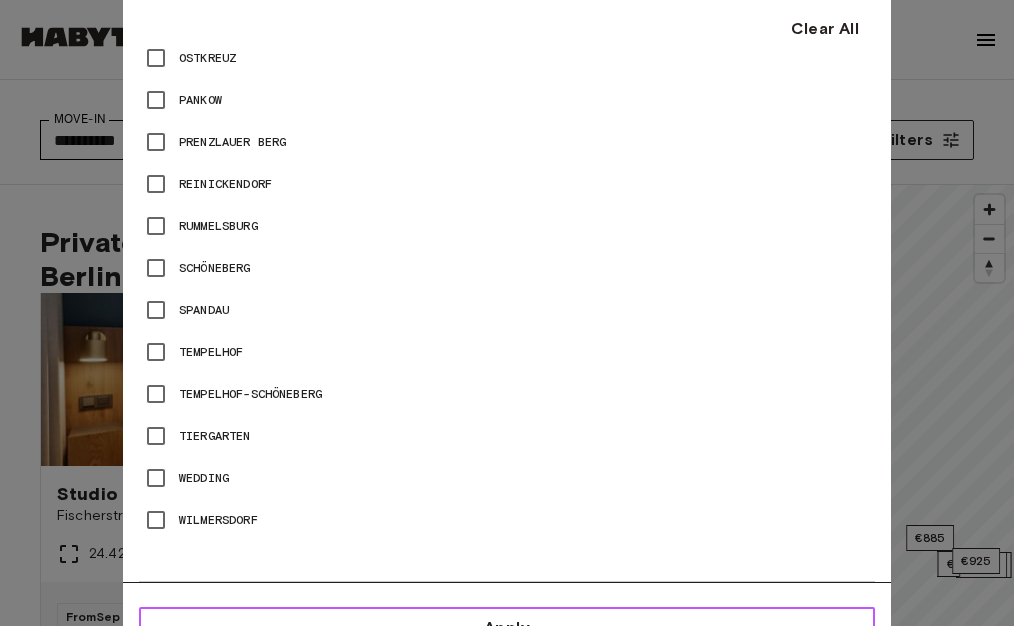 click on "Apply" at bounding box center (507, 628) 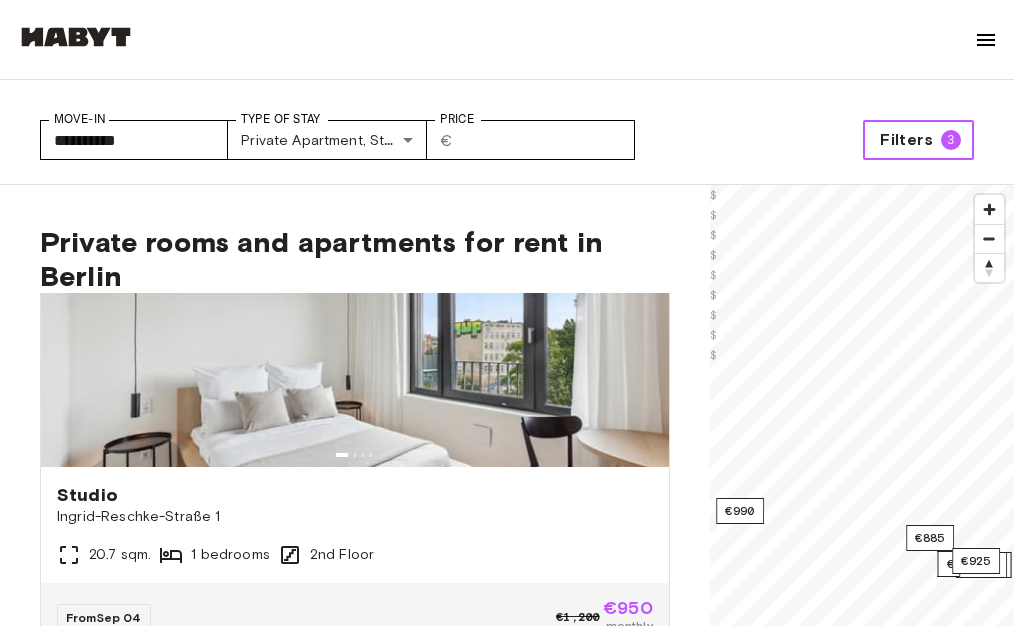 scroll, scrollTop: 503, scrollLeft: 0, axis: vertical 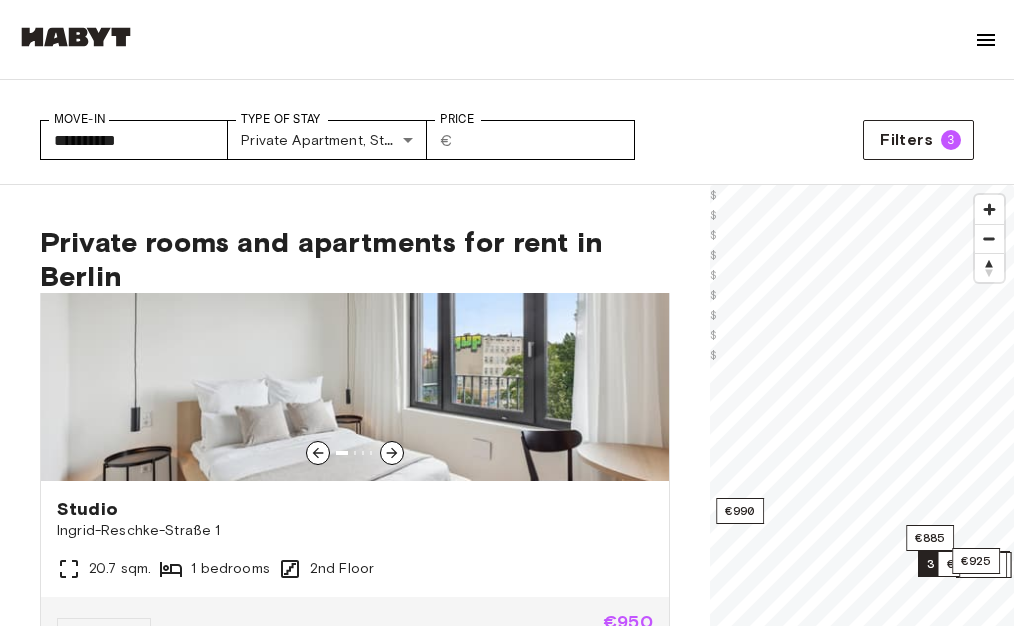 click on "Ingrid-Reschke-Straße 1" at bounding box center [355, 531] 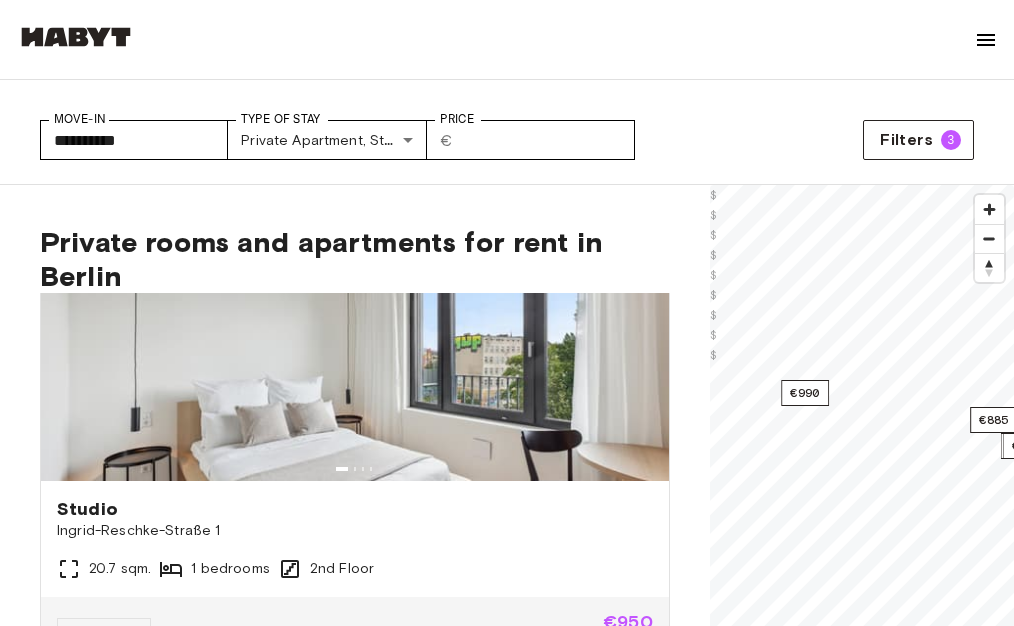 click at bounding box center (986, 40) 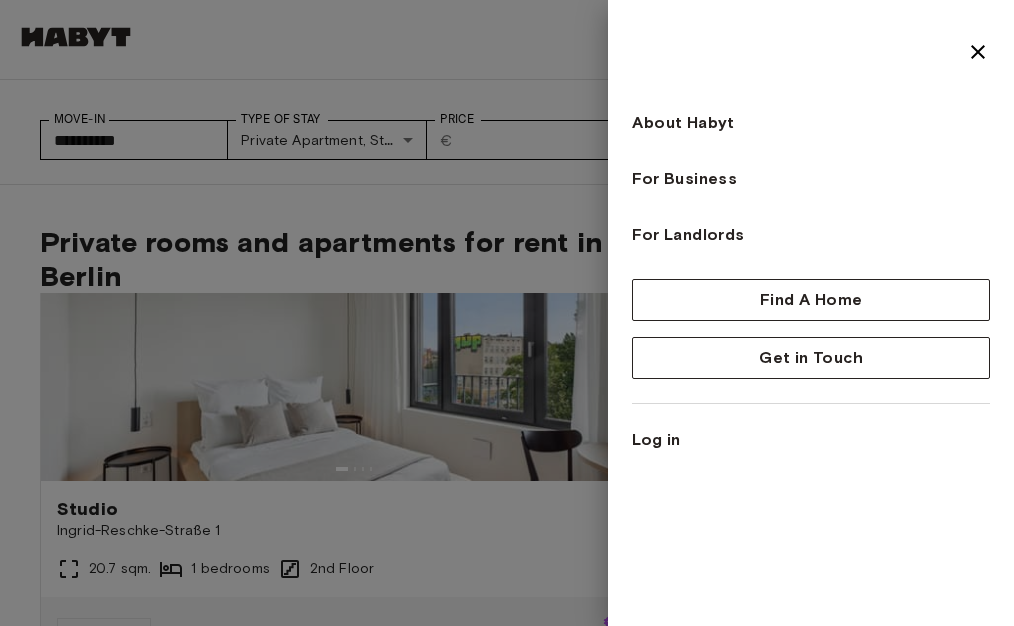 click at bounding box center (507, 313) 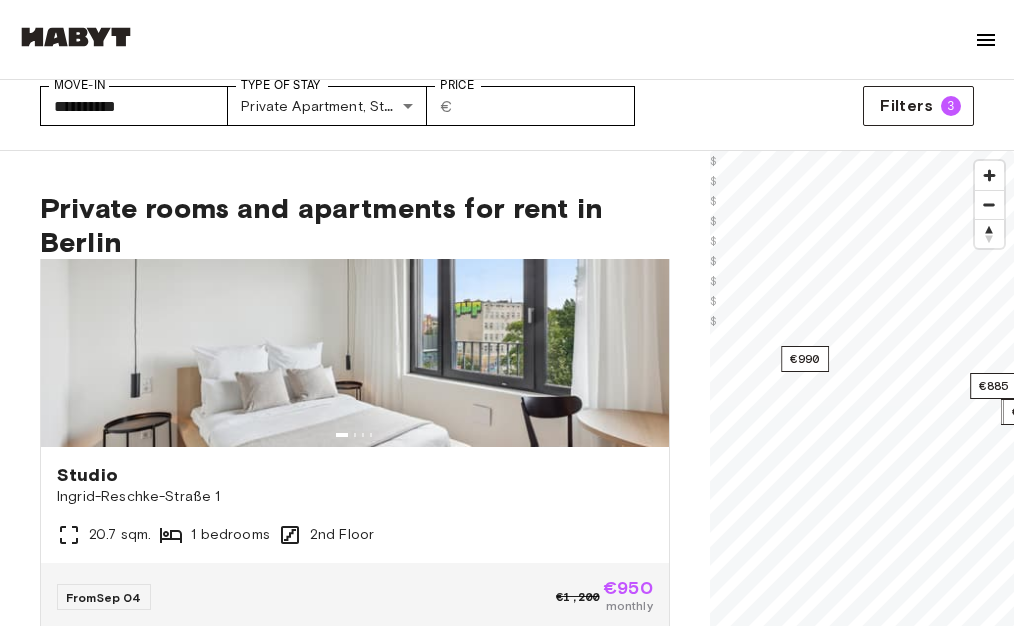 scroll, scrollTop: 0, scrollLeft: 0, axis: both 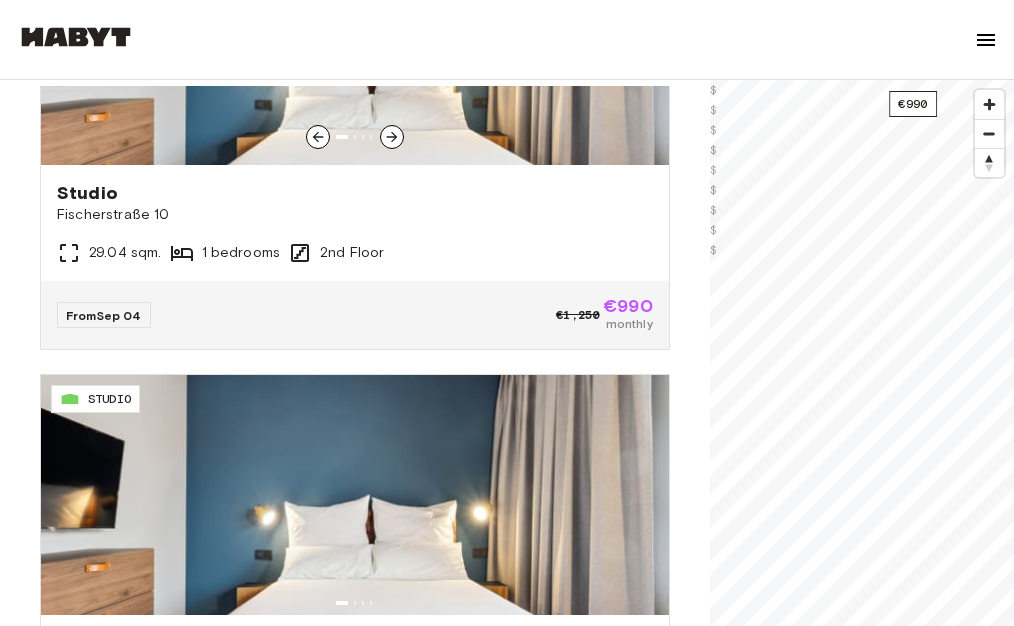click at bounding box center (355, 45) 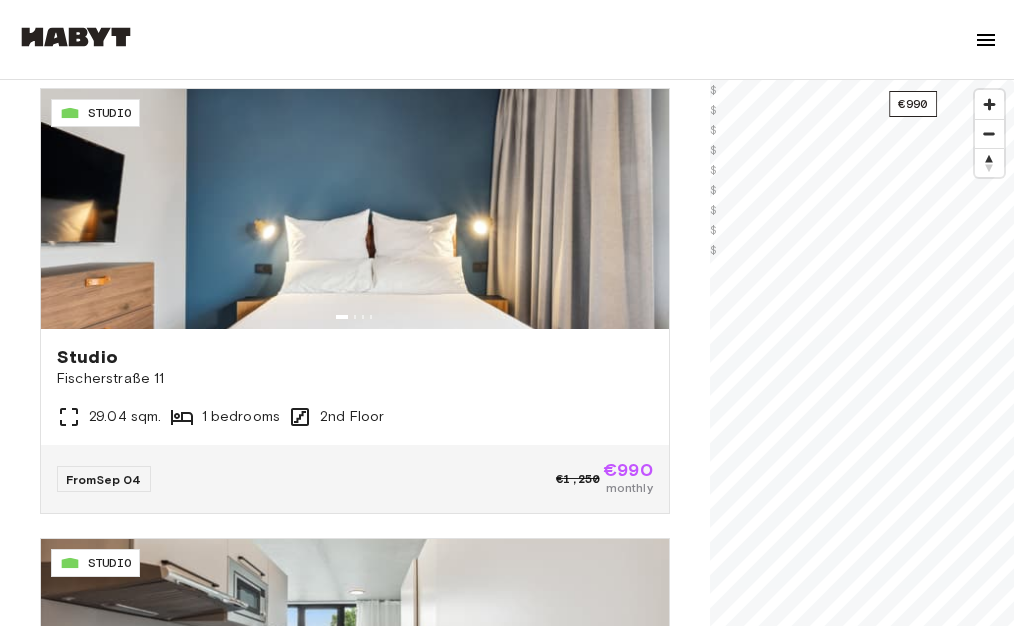 scroll, scrollTop: 1828, scrollLeft: 0, axis: vertical 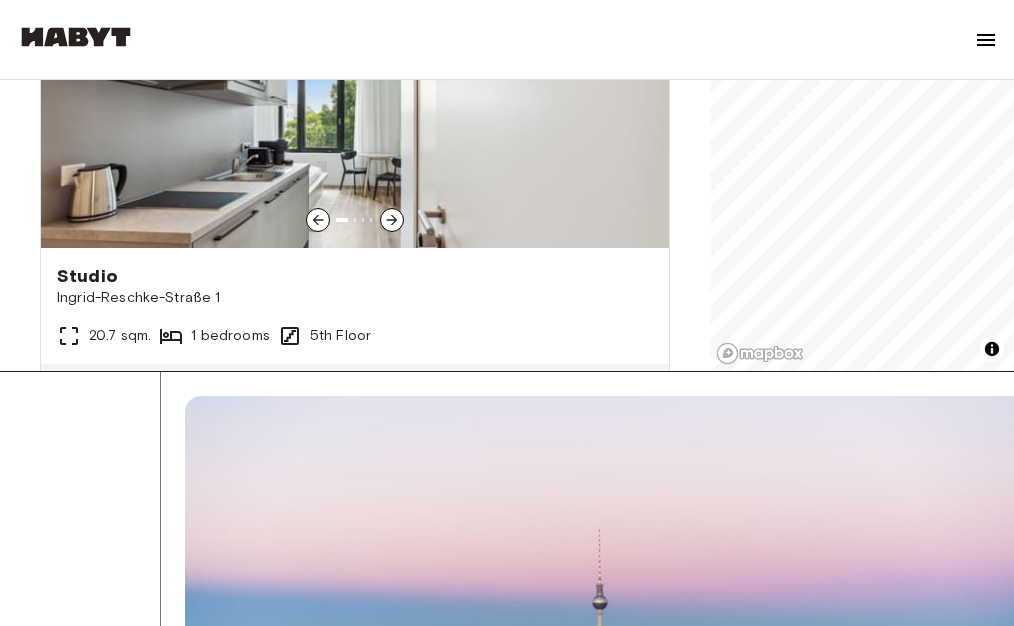 click on "Ingrid-Reschke-Straße 1" at bounding box center (355, 298) 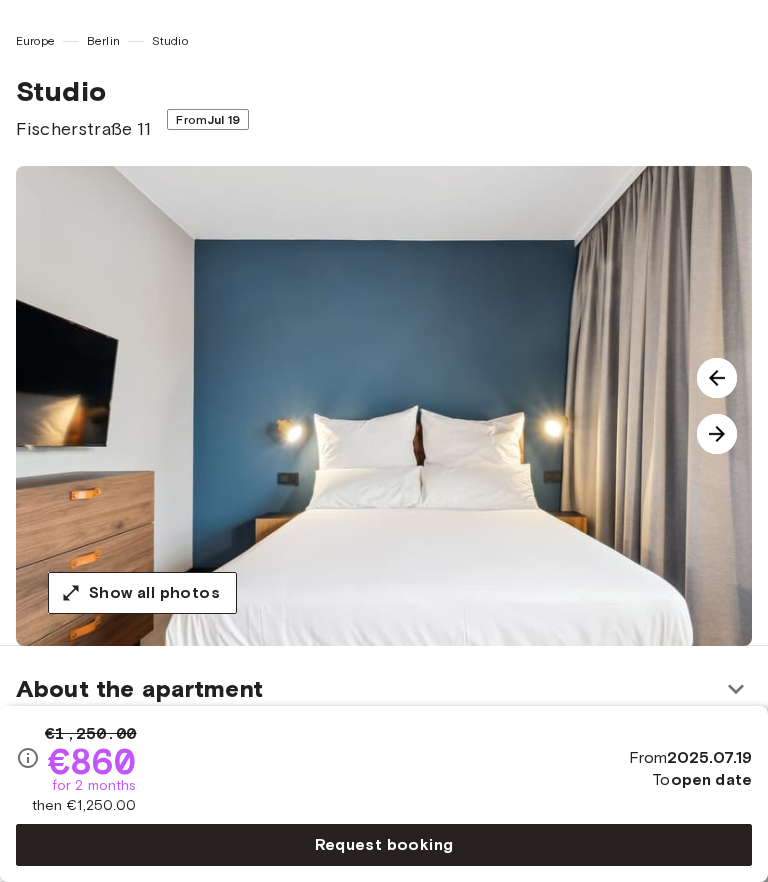 scroll, scrollTop: 0, scrollLeft: 0, axis: both 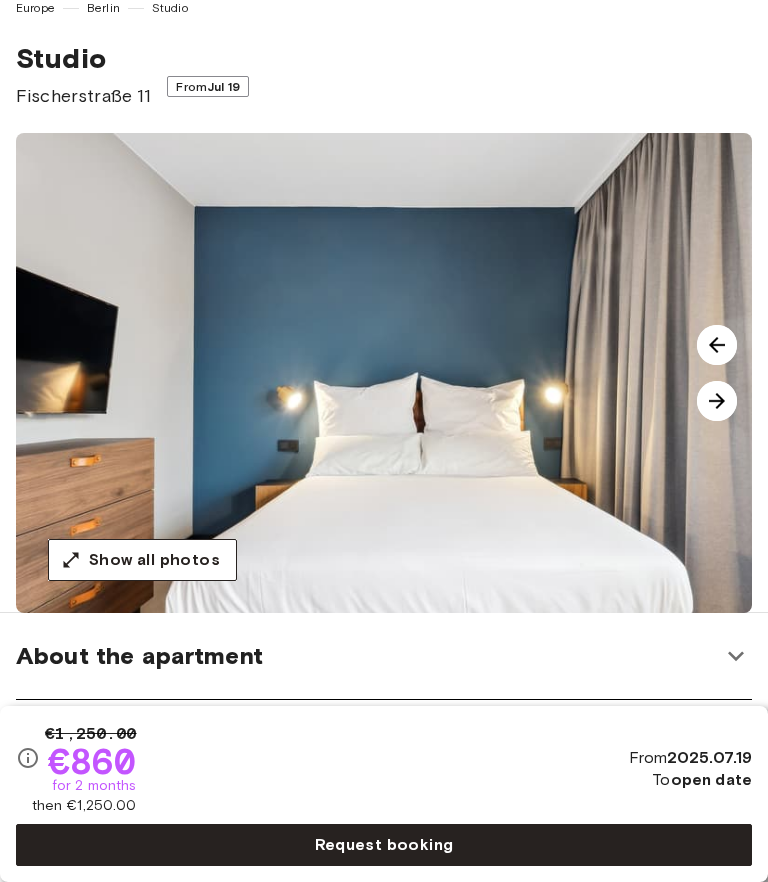 click at bounding box center (717, 401) 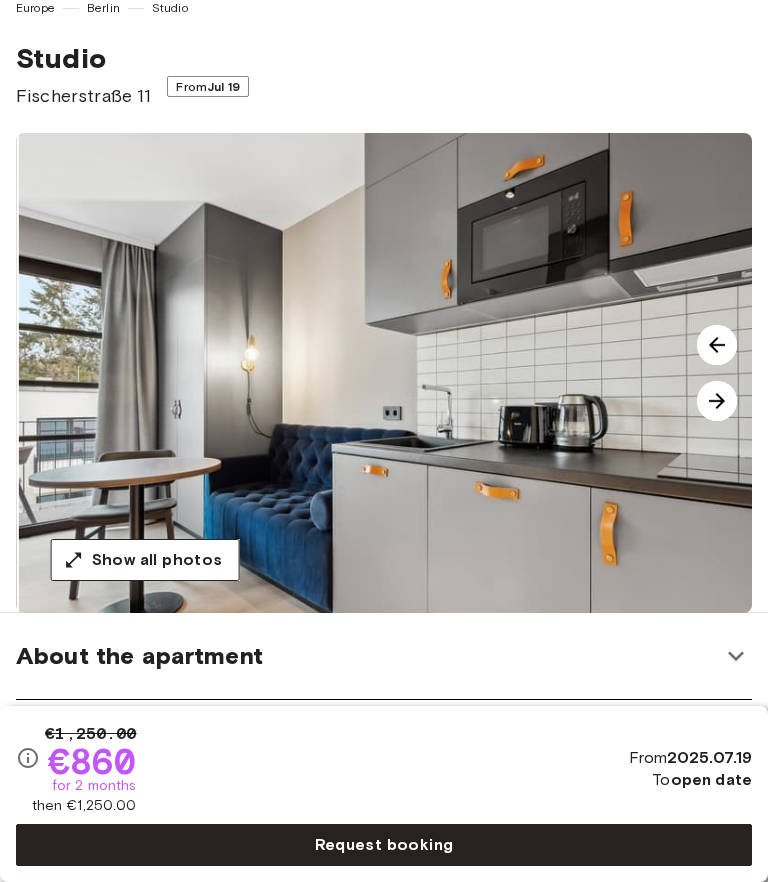 click at bounding box center (717, 401) 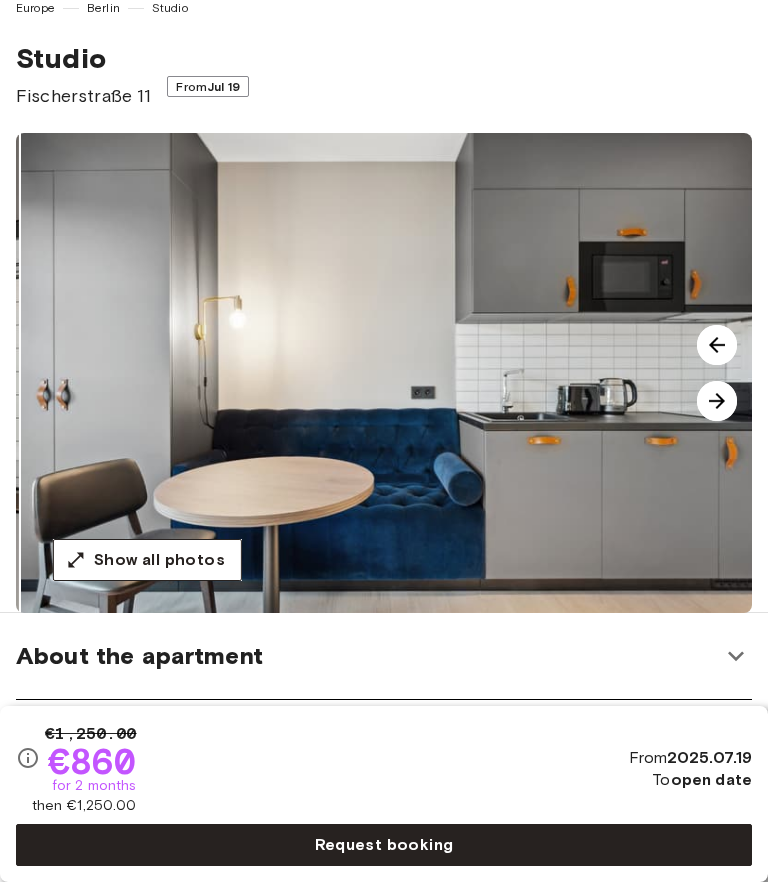 click at bounding box center (717, 401) 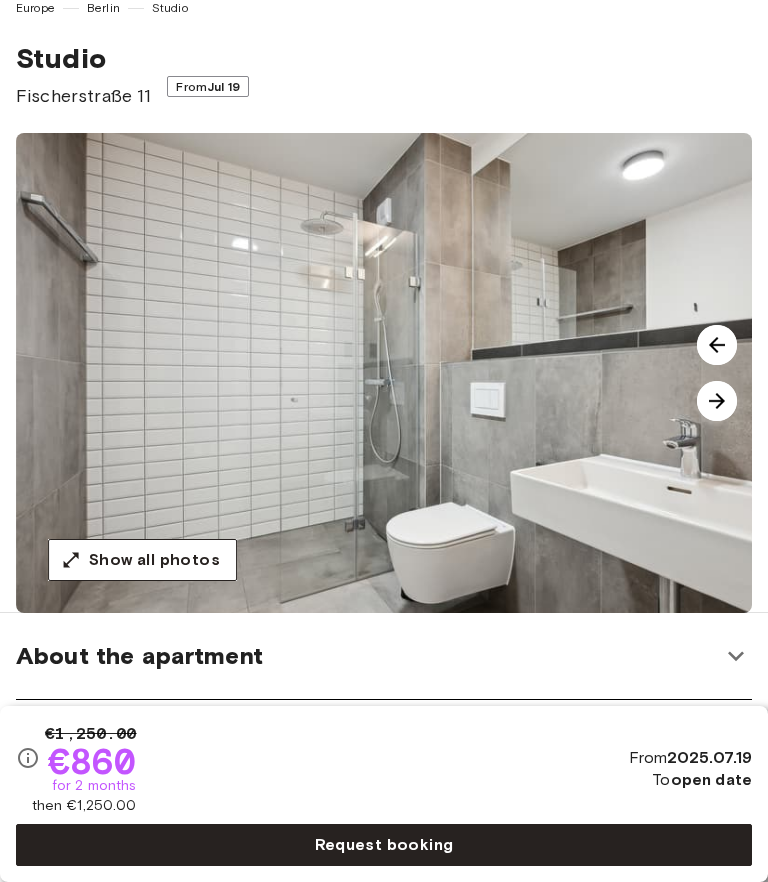 click at bounding box center [717, 401] 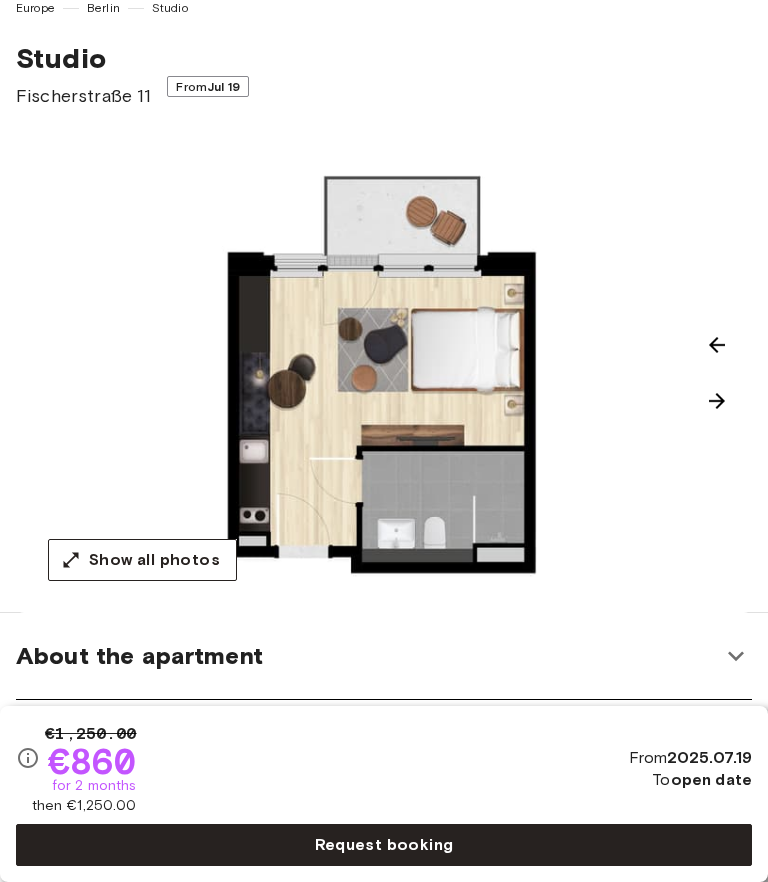 click at bounding box center [717, 401] 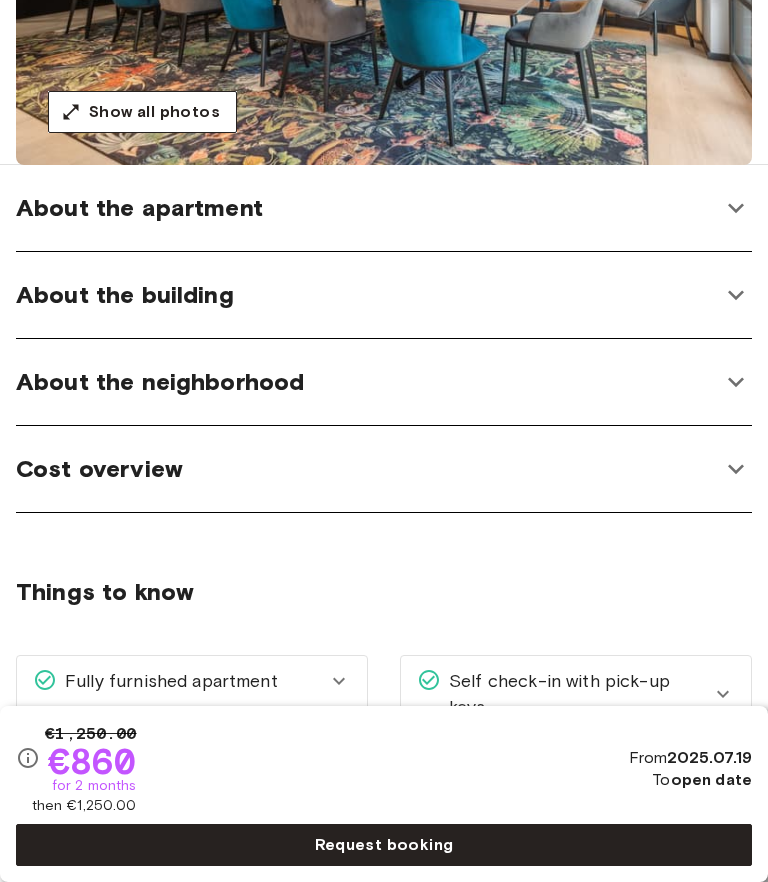 scroll, scrollTop: 448, scrollLeft: 0, axis: vertical 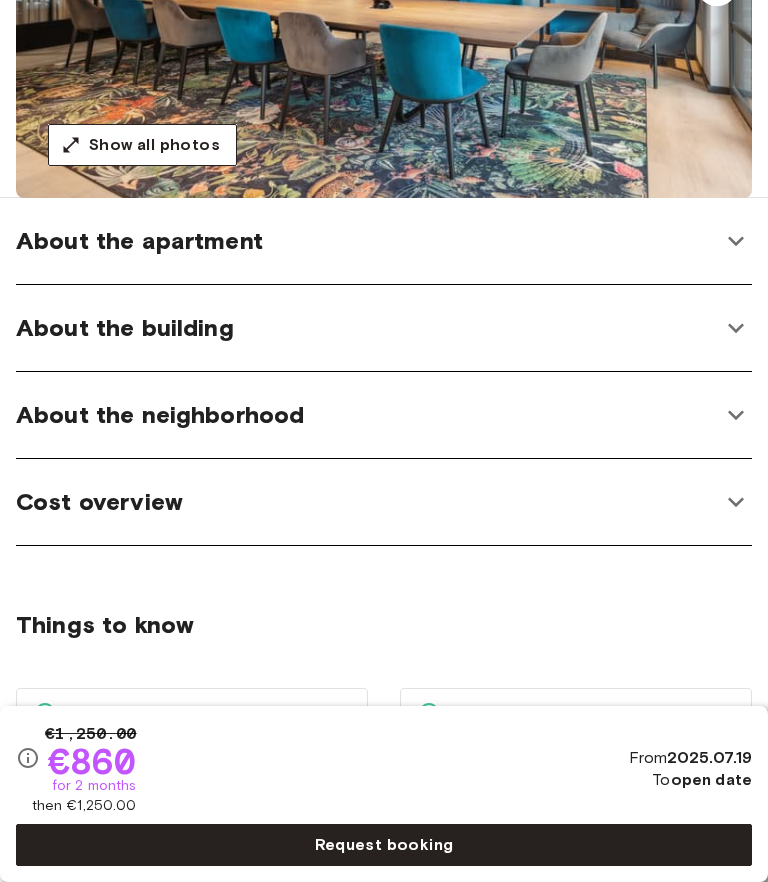 click on "About the apartment" at bounding box center [368, 241] 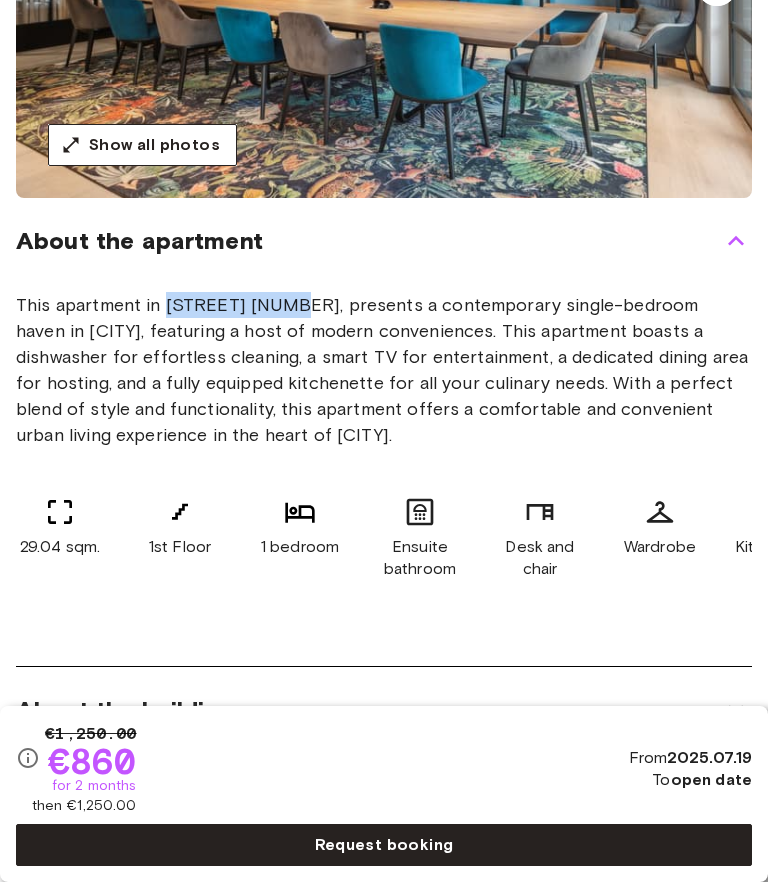 click on "This apartment in Fischerstrasse 11, presents a contemporary single-bedroom haven in Berlin, featuring a host of modern conveniences. This apartment boasts a dishwasher for effortless cleaning, a smart TV for entertainment, a dedicated dining area for hosting, and a fully equipped kitchenette for all your culinary needs. With a perfect blend of style and functionality, this apartment offers a comfortable and convenient urban living experience in the heart of Berlin." at bounding box center [384, 370] 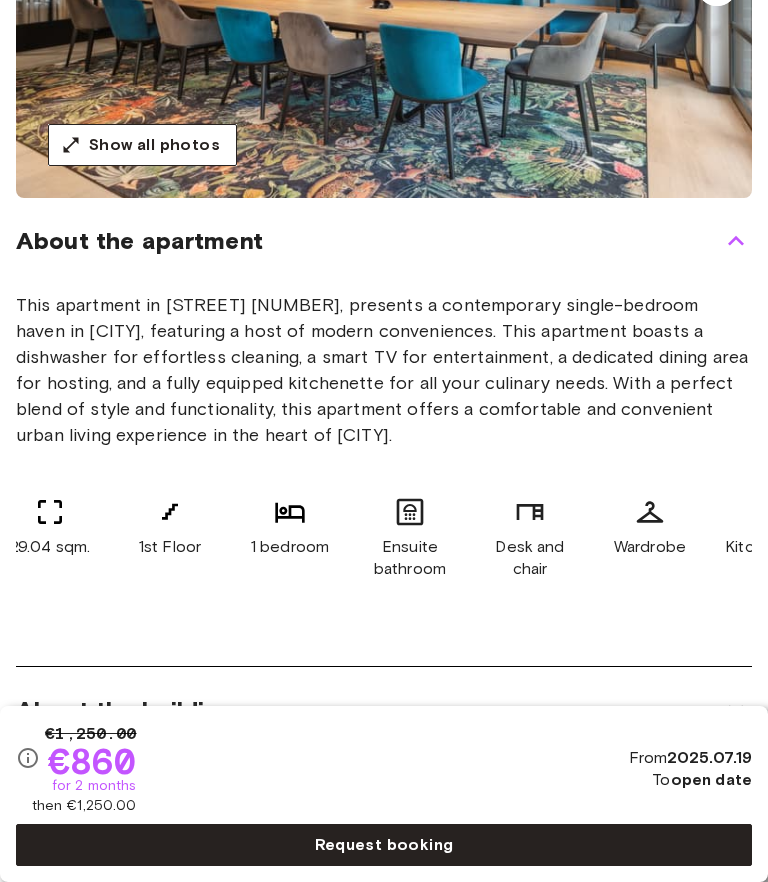 scroll, scrollTop: 0, scrollLeft: 16, axis: horizontal 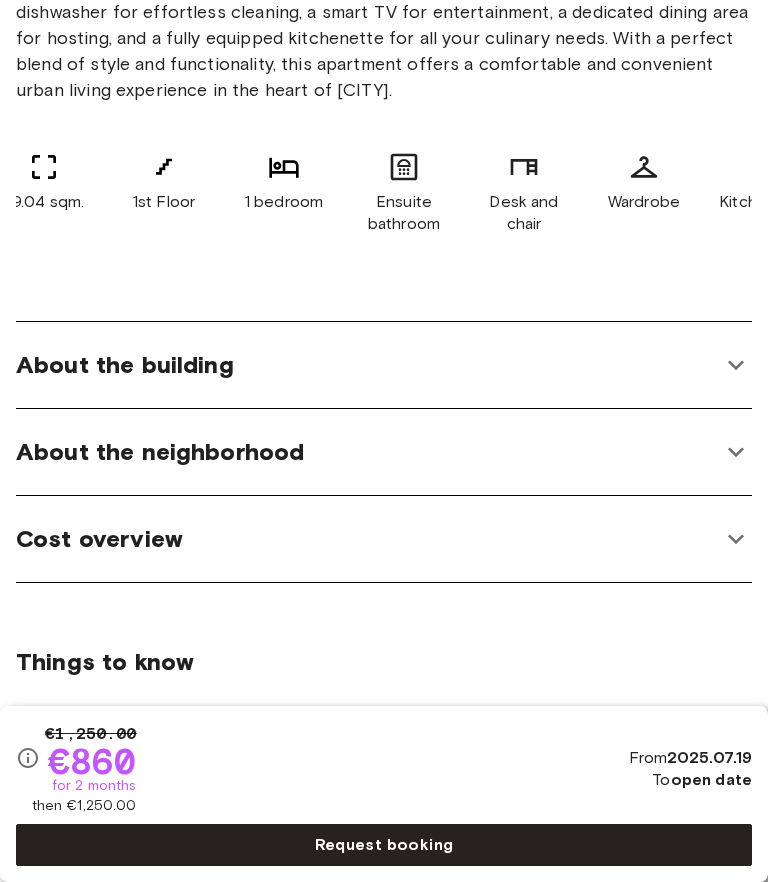 click on "About the building" at bounding box center (384, 365) 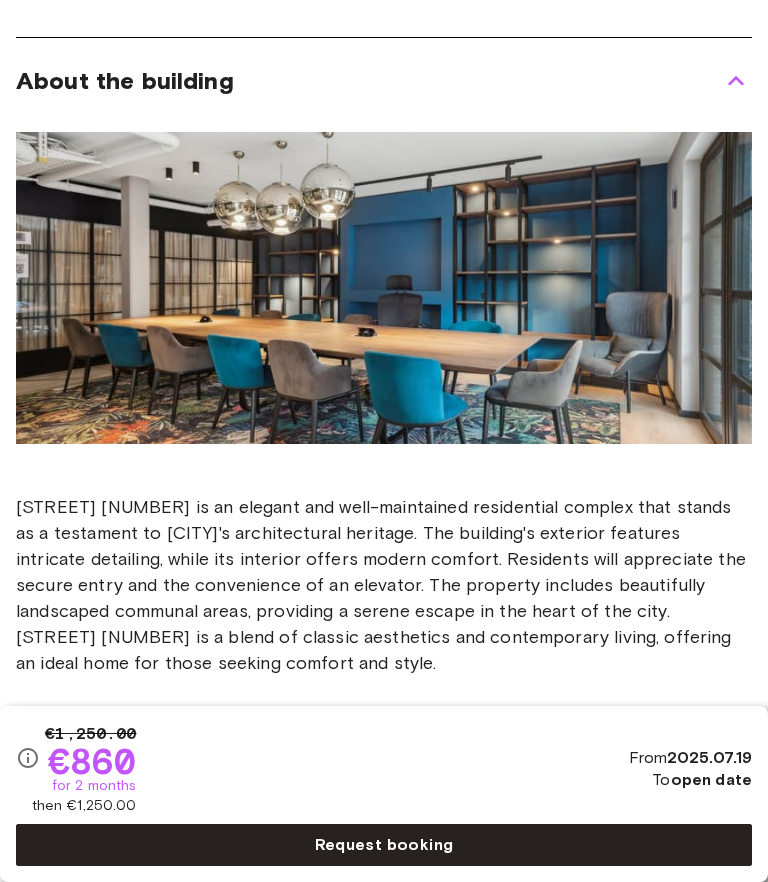 scroll, scrollTop: 1079, scrollLeft: 0, axis: vertical 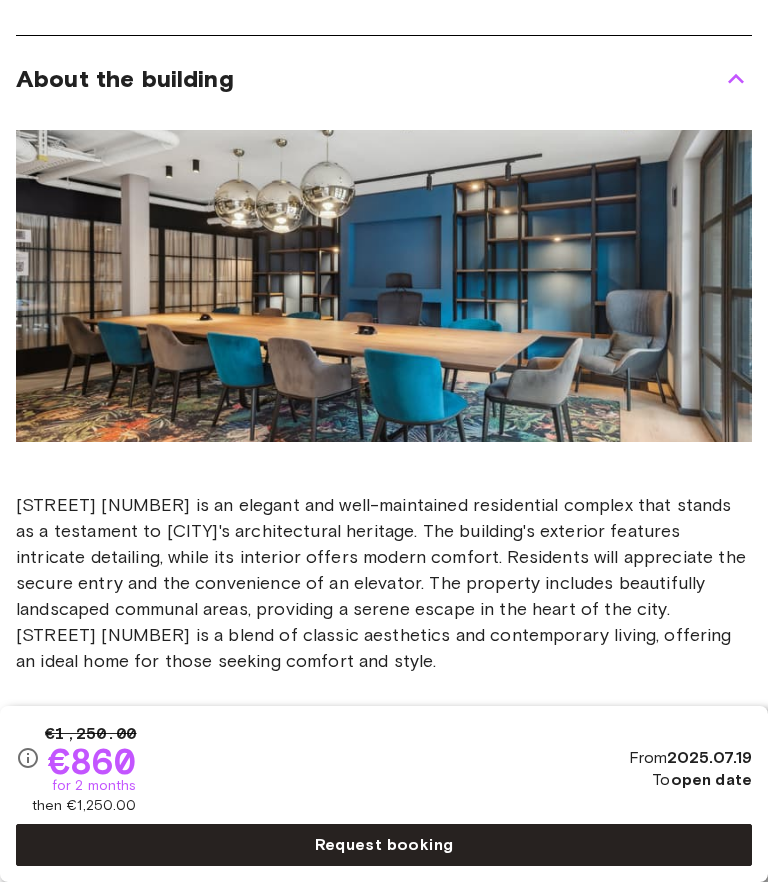 click at bounding box center (384, 286) 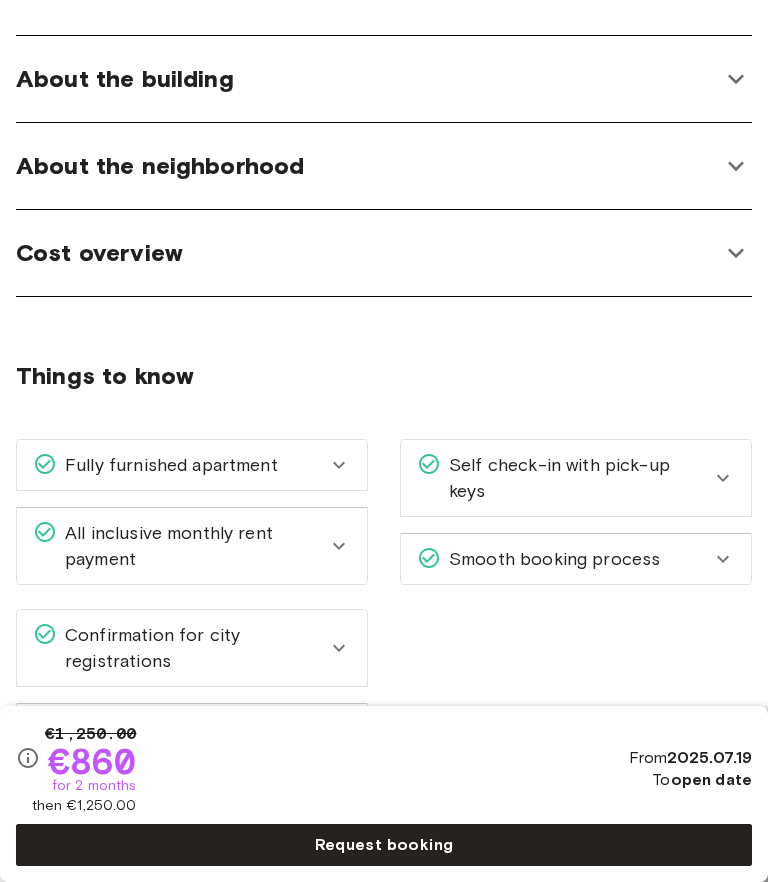 click on "Cost overview" at bounding box center (368, 253) 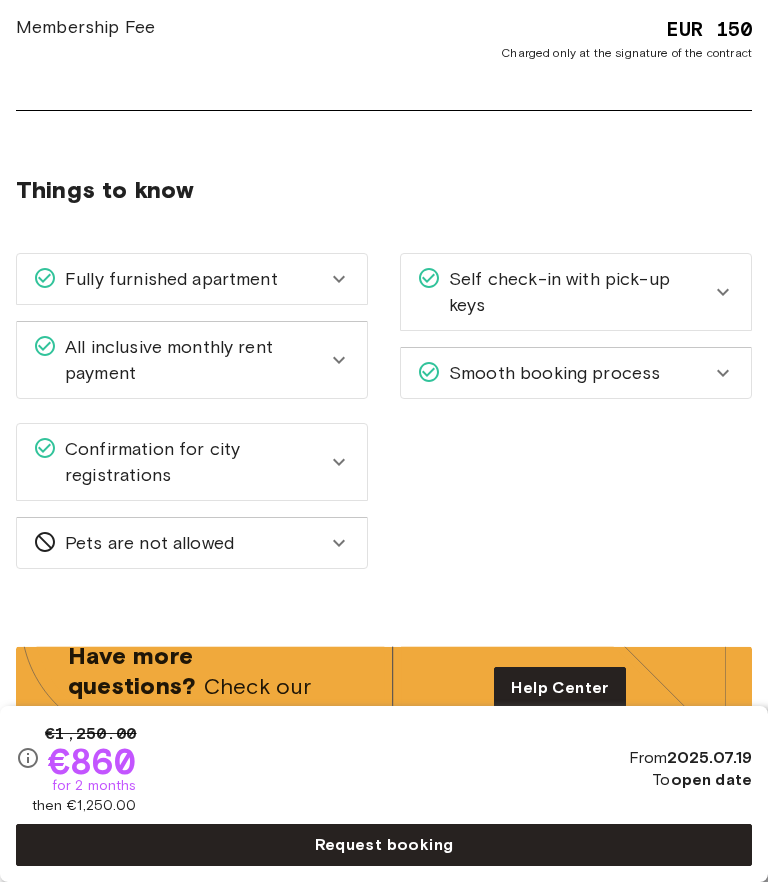 scroll, scrollTop: 1637, scrollLeft: 0, axis: vertical 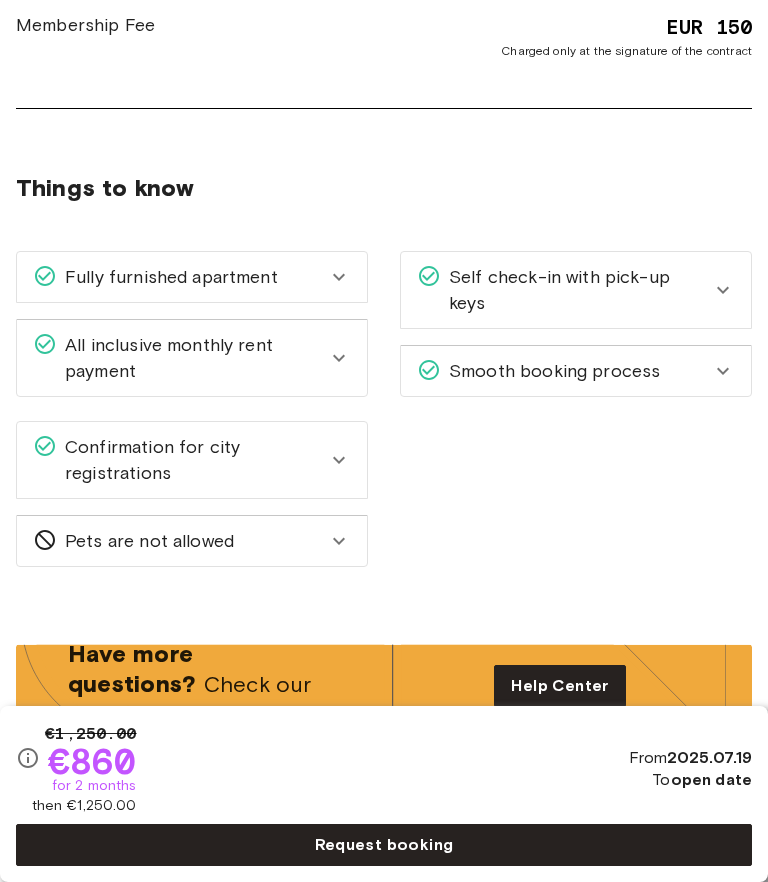 click on "All inclusive monthly rent payment" at bounding box center (192, 358) 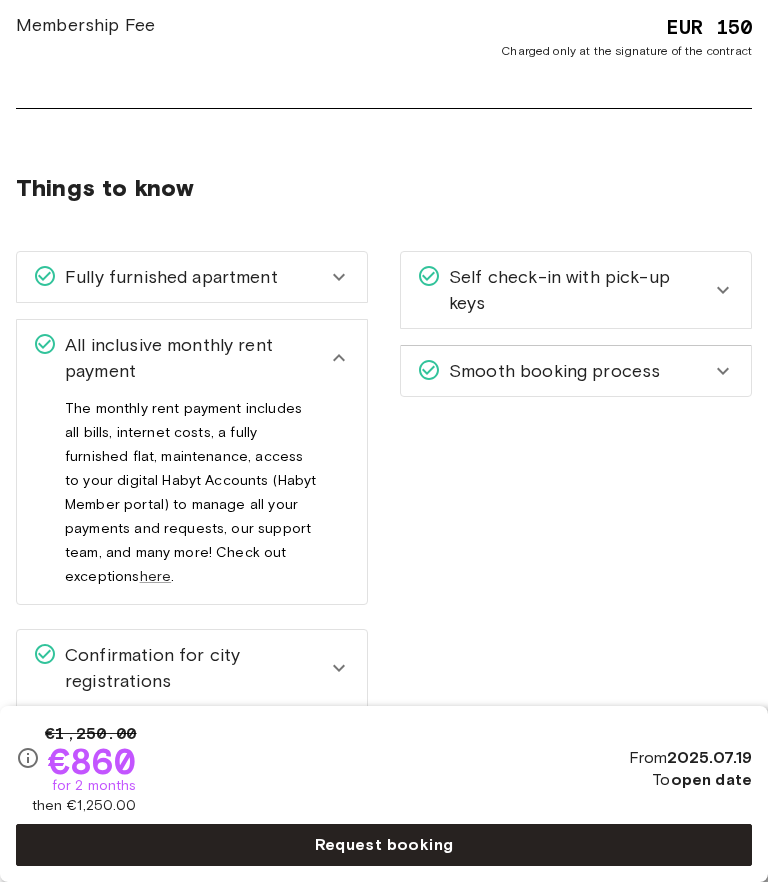 click 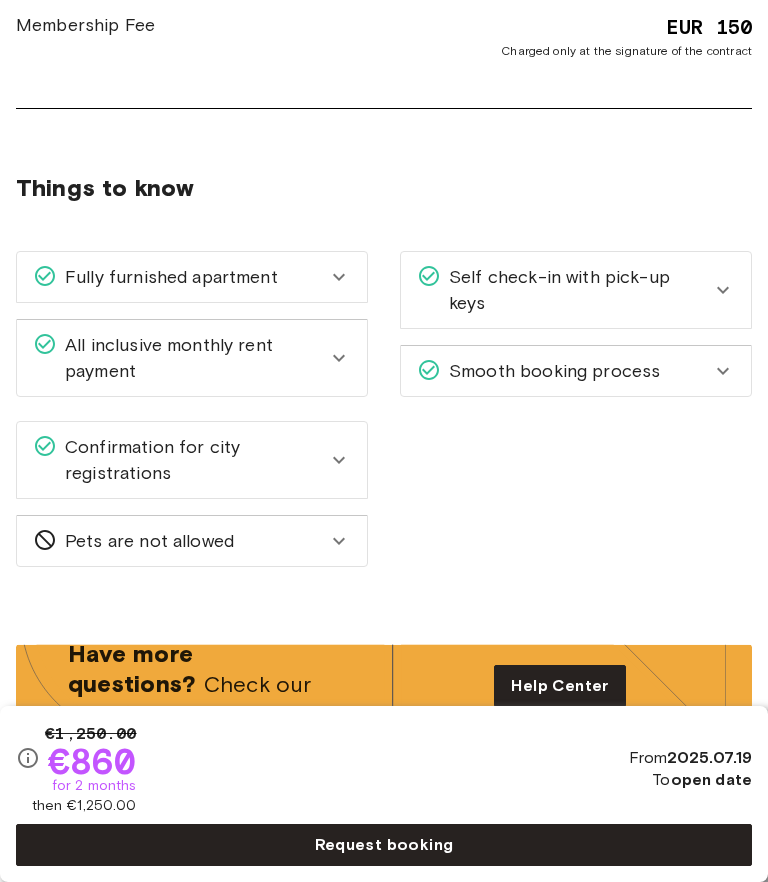 click on "Confirmation for city registrations" at bounding box center [192, 460] 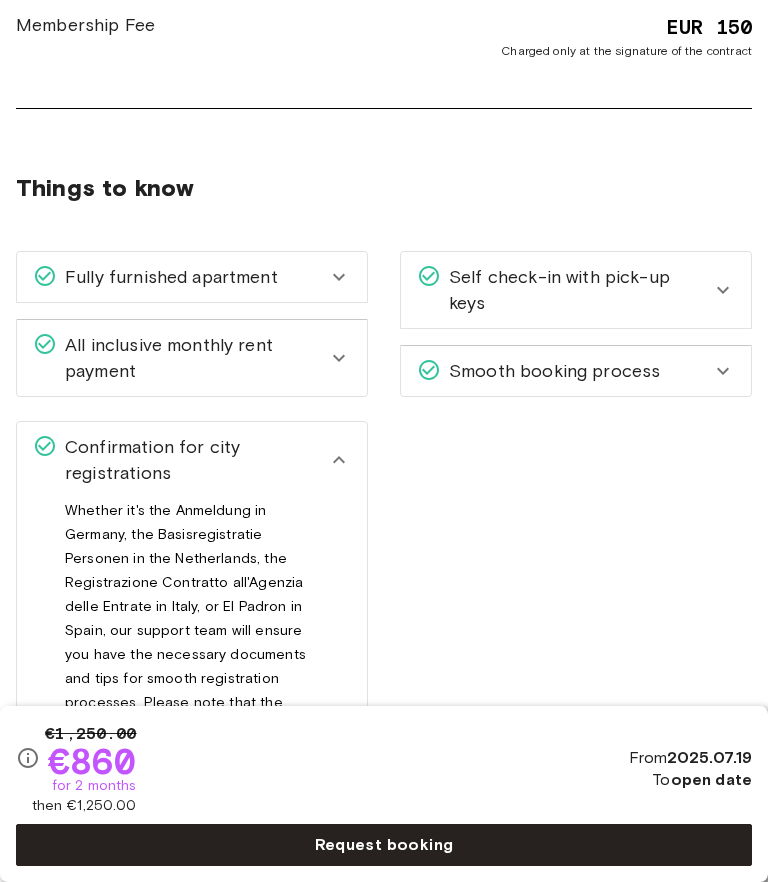 click 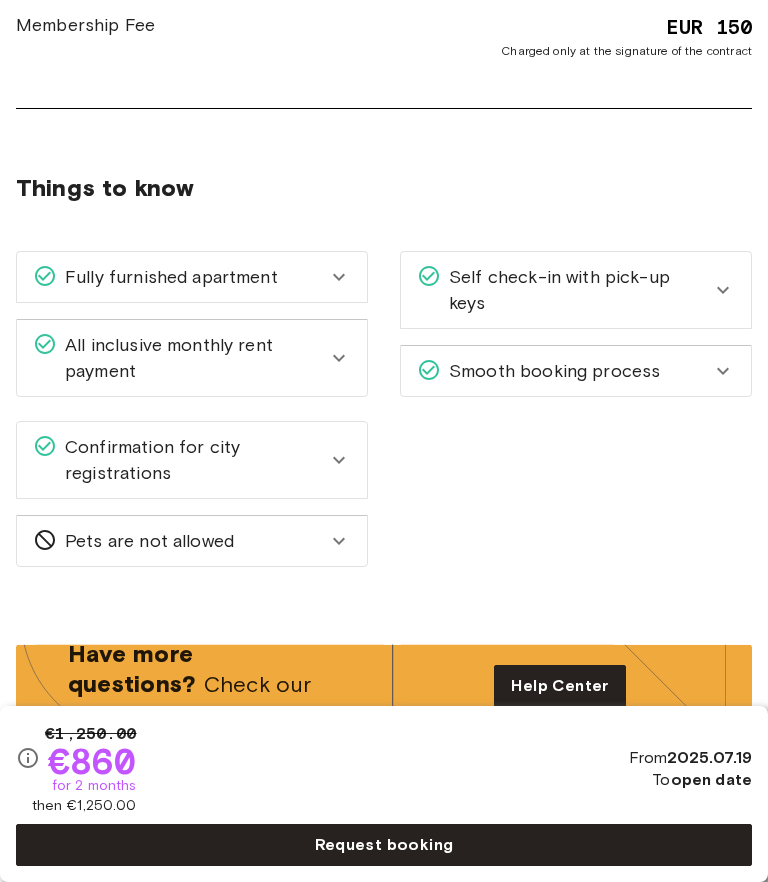 click on "Self check-in with pick-up keys" at bounding box center [576, 290] 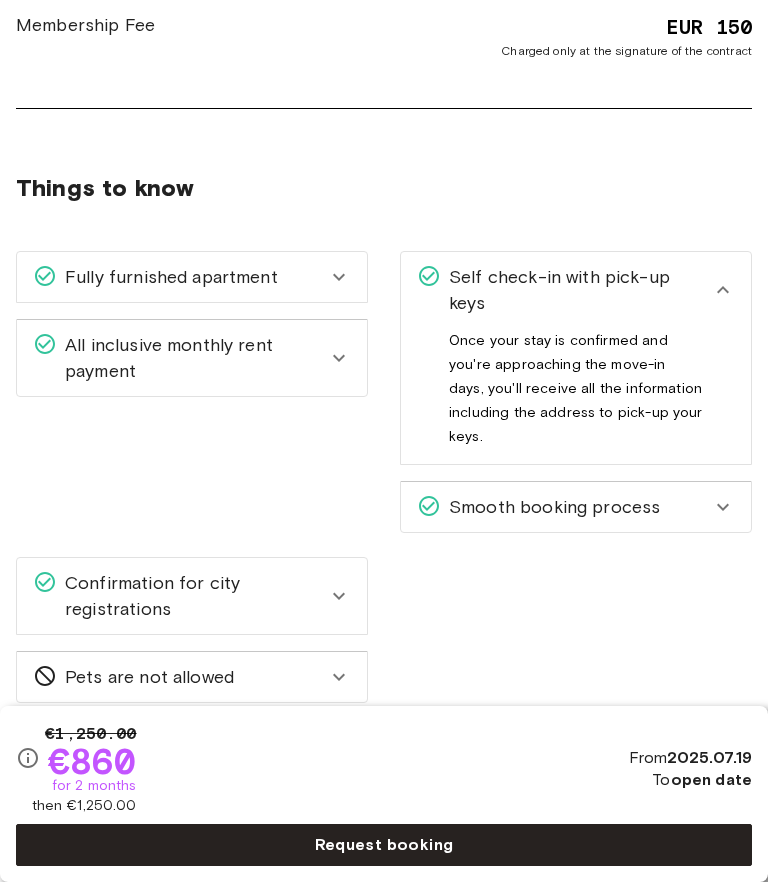 click on "Self check-in with pick-up keys" at bounding box center [576, 290] 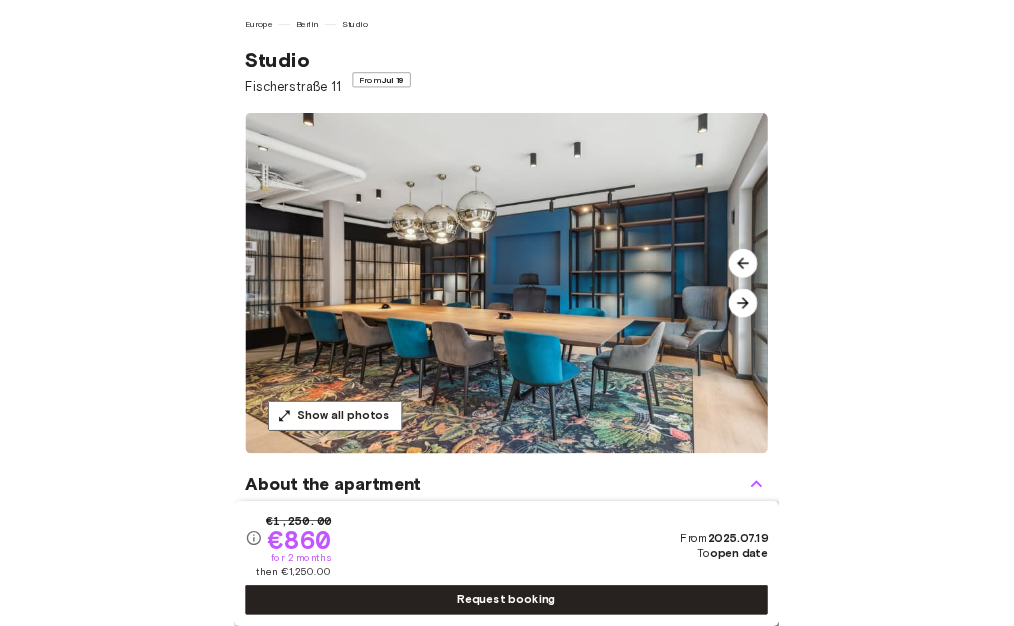 scroll, scrollTop: 0, scrollLeft: 0, axis: both 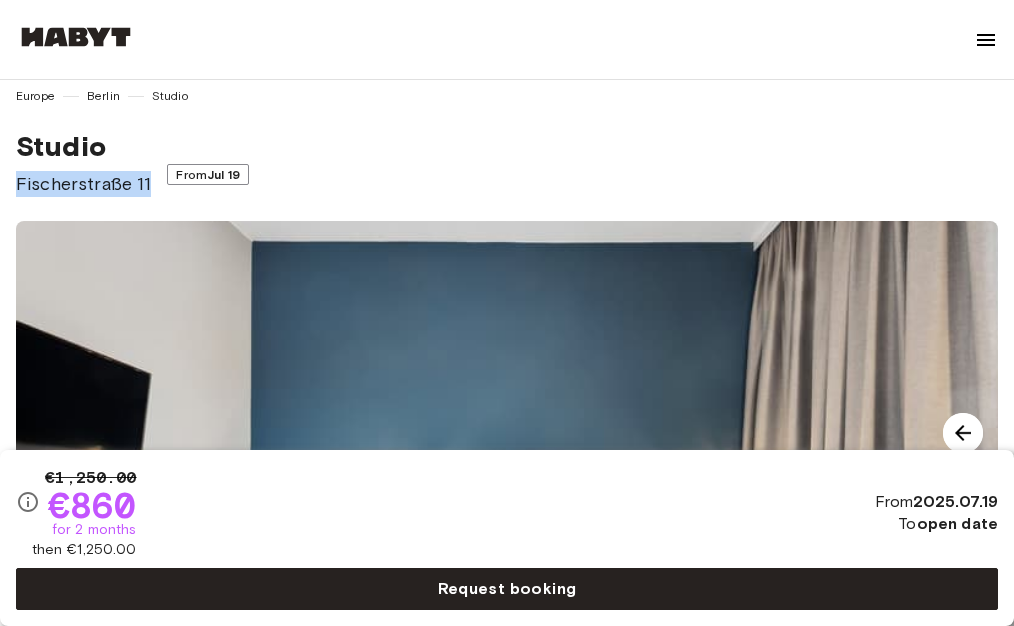 click on "Europe Berlin Studio Studio Fischerstraße 11 From  Jul 19 Show all photos Show all photos Show all photos Show all photos Show all photos Show all photos Show all photos Show all photos Show all photos Show all photos Show all photos Show all photos Show all photos Show all photos Show all photos Show all photos Show all photos" at bounding box center (507, 378) 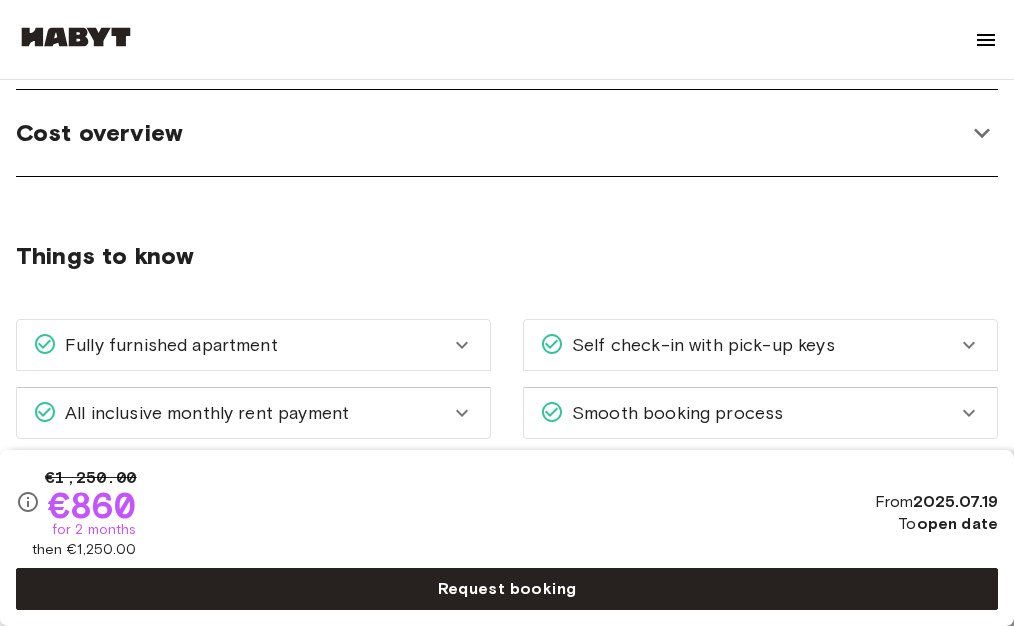 scroll, scrollTop: 873, scrollLeft: 0, axis: vertical 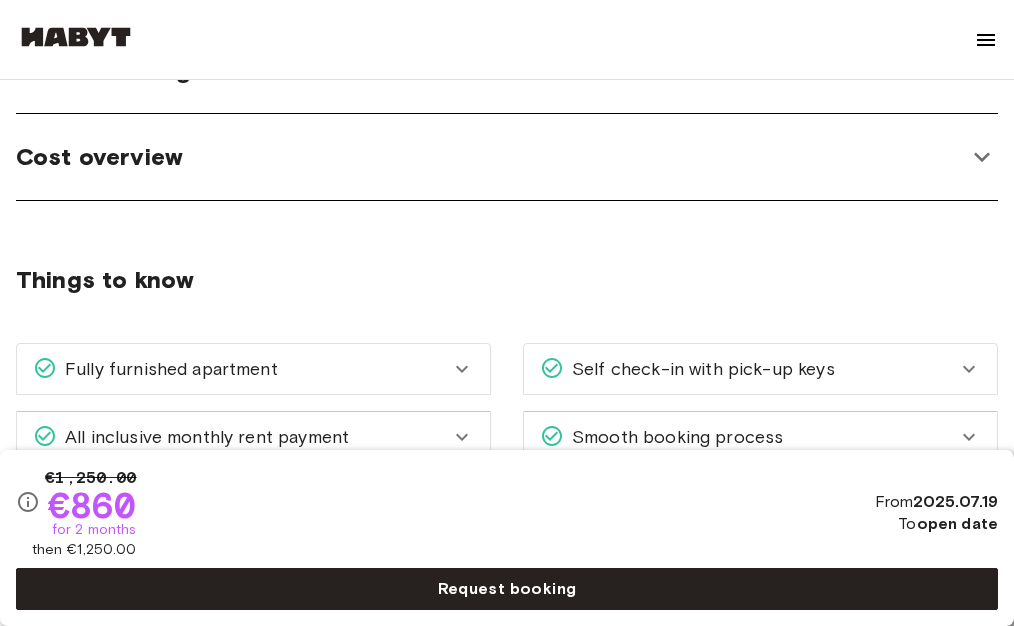 click on "Cost overview" at bounding box center [507, 157] 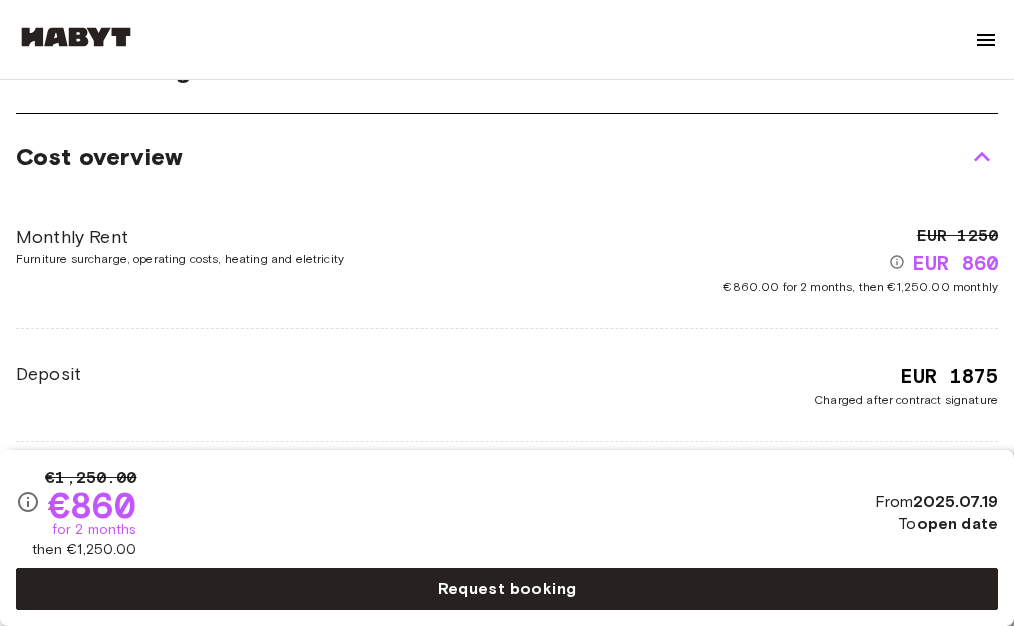 click on "Cost overview" at bounding box center (491, 157) 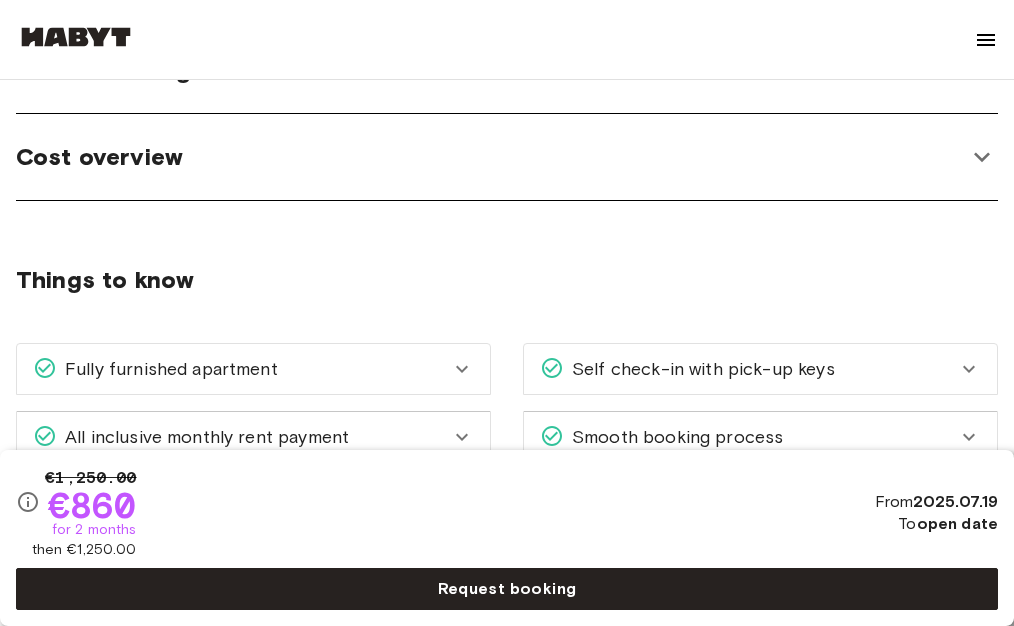 click on "Cost overview" at bounding box center [491, 157] 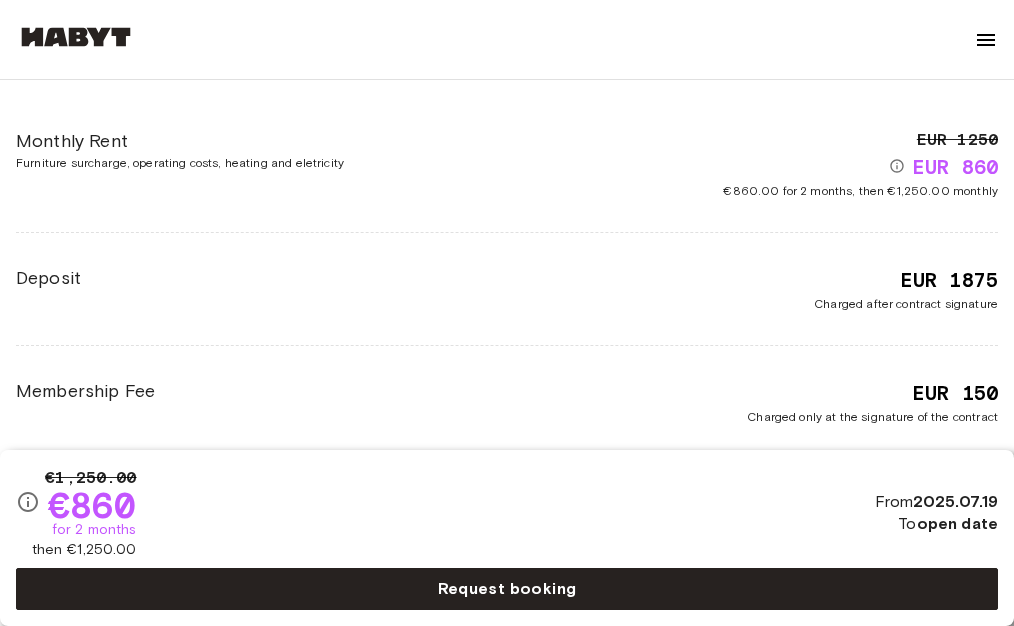 scroll, scrollTop: 975, scrollLeft: 0, axis: vertical 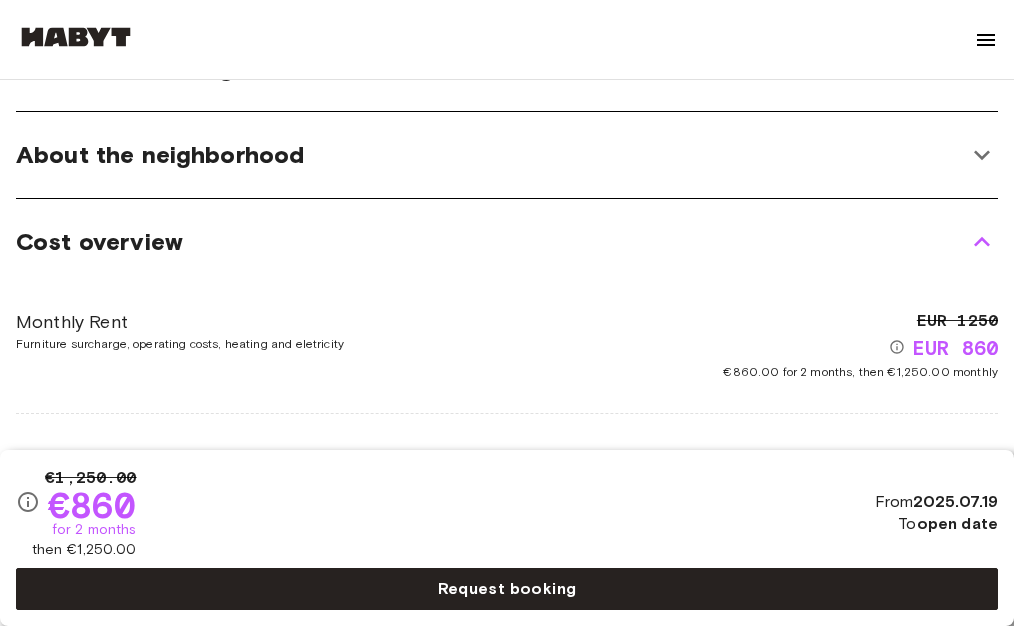 click on "Cost overview" at bounding box center (507, 242) 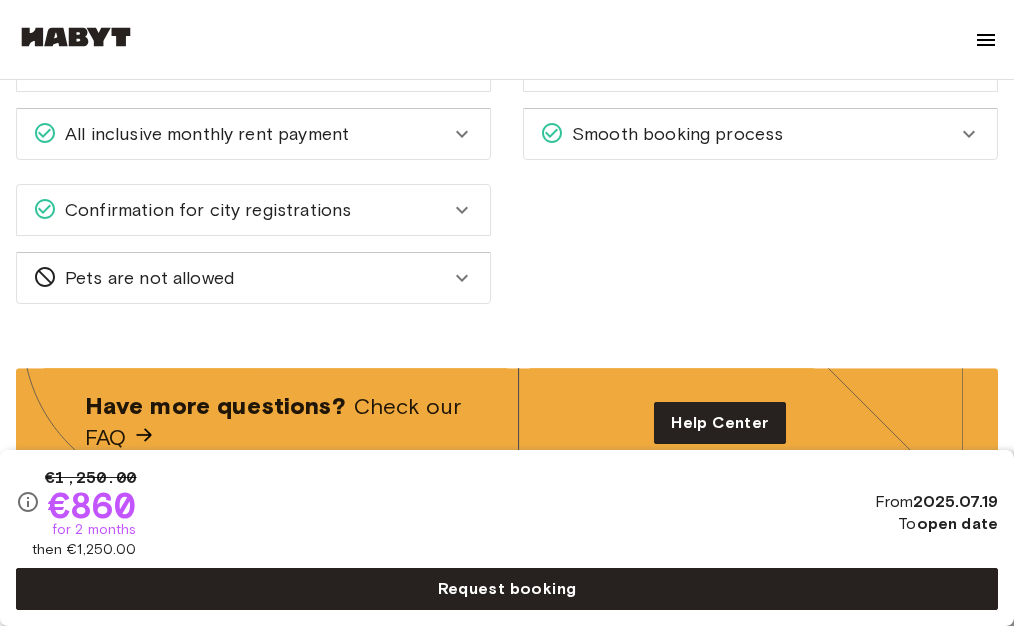 scroll, scrollTop: 1183, scrollLeft: 0, axis: vertical 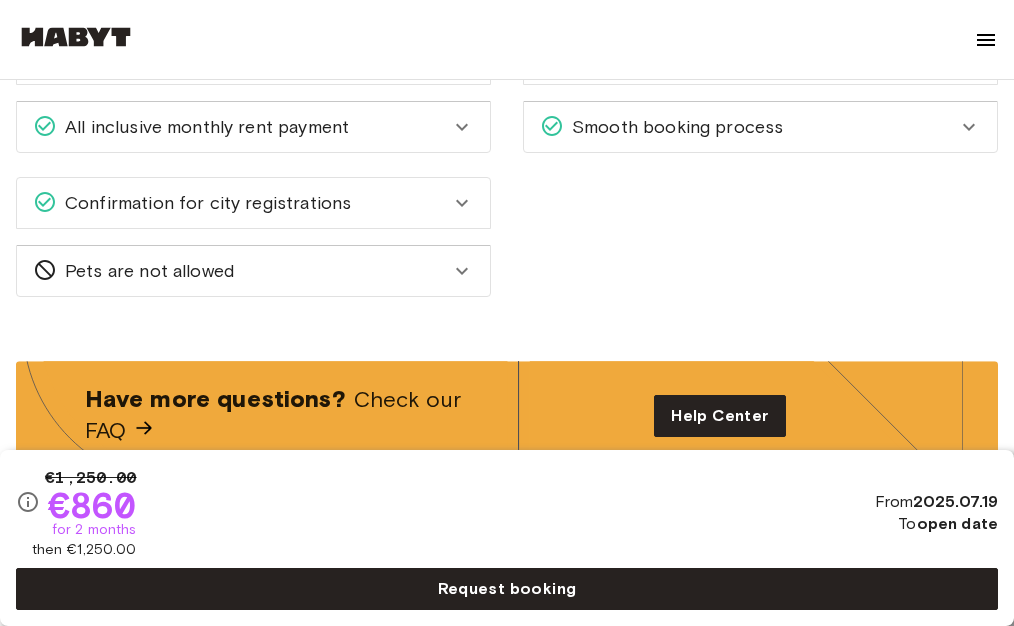 click on "Smooth booking process" at bounding box center [760, 127] 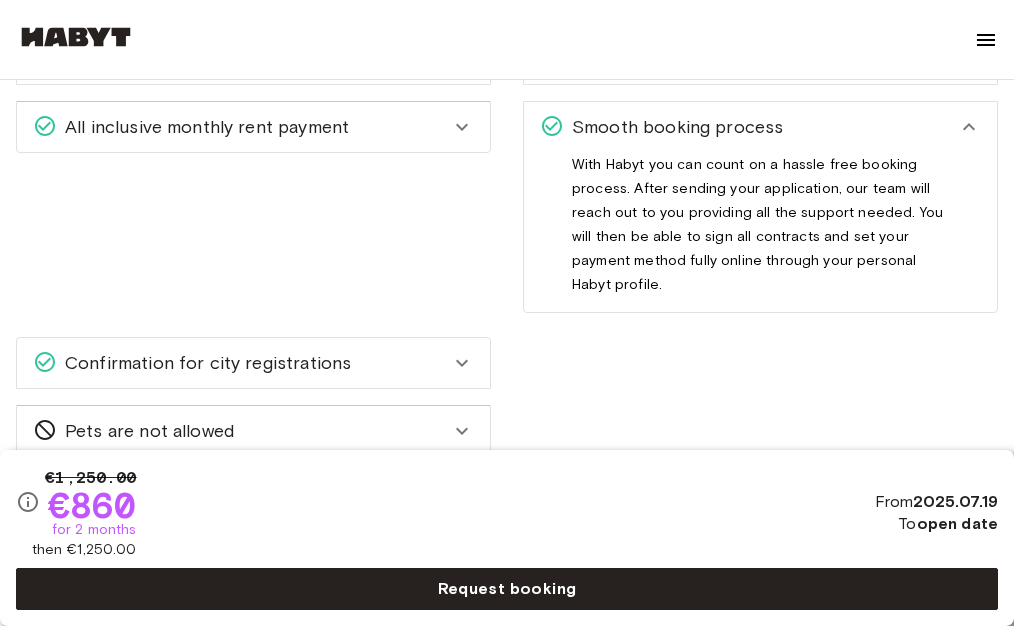 click on "Smooth booking process" at bounding box center [748, 127] 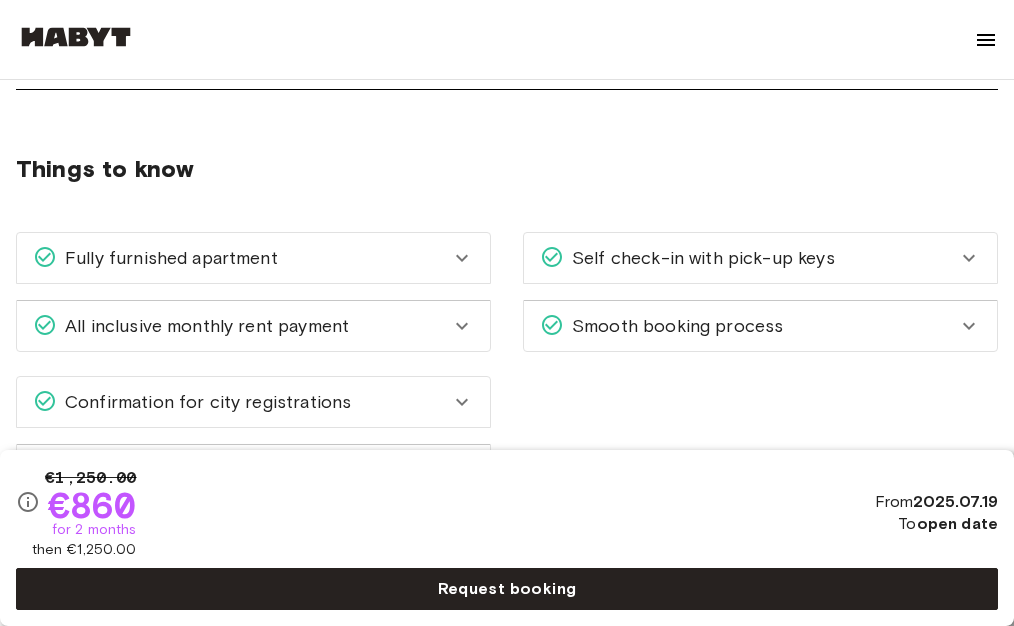click on "Self check-in with pick-up keys" at bounding box center (748, 258) 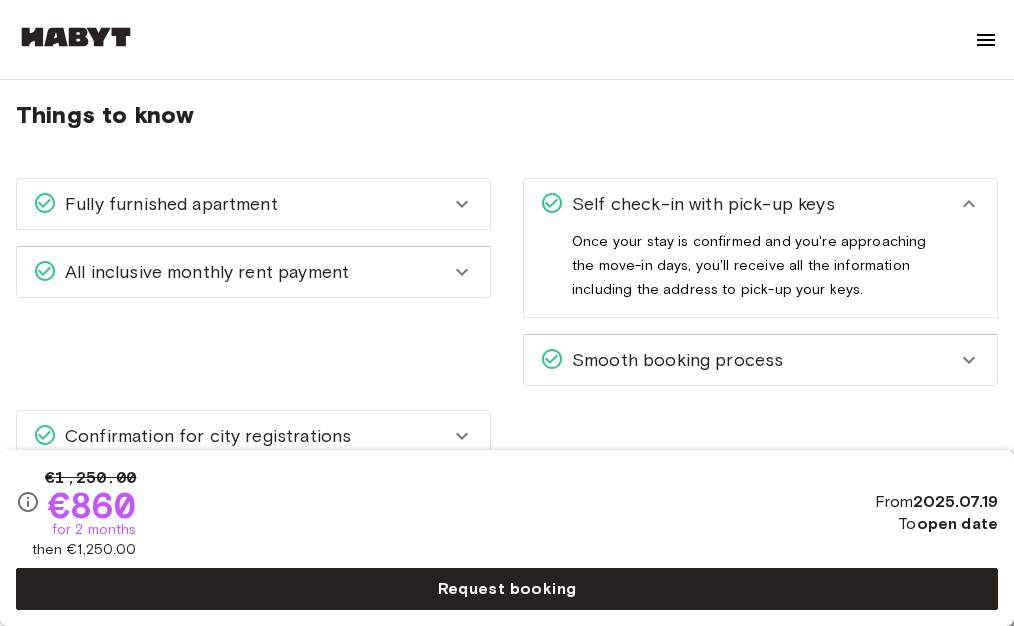 scroll, scrollTop: 1039, scrollLeft: 0, axis: vertical 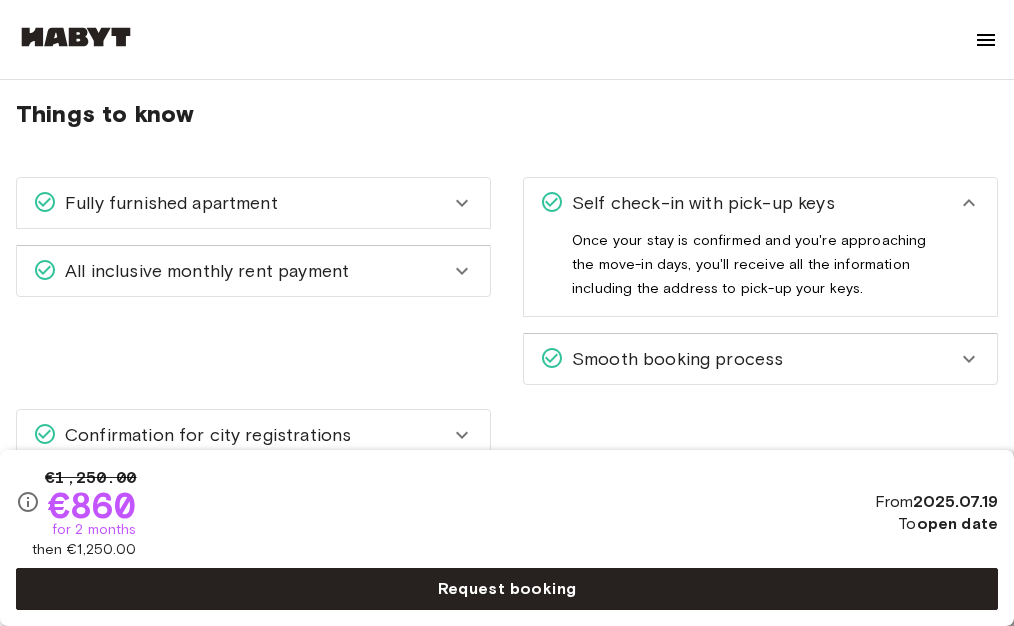 click on "Self check-in with pick-up keys" at bounding box center (748, 203) 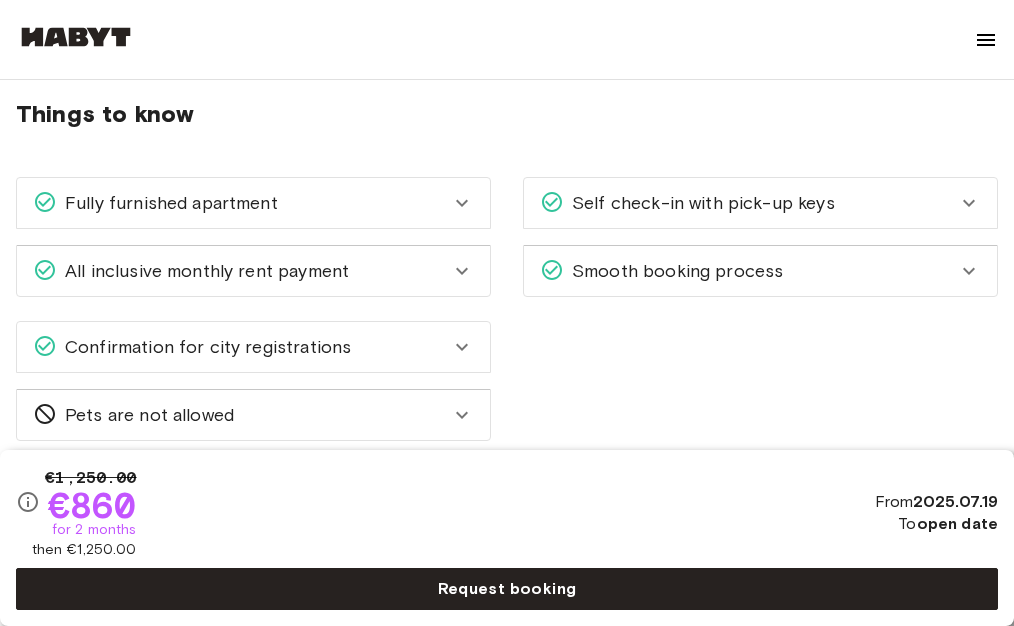 click on "Self check-in with pick-up keys" at bounding box center (748, 203) 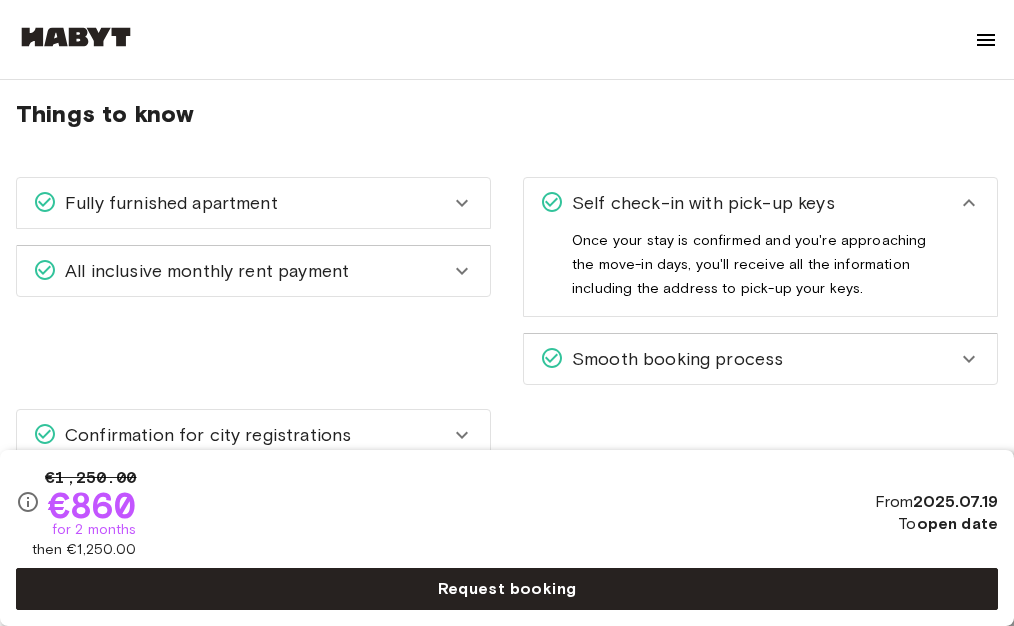 click on "Self check-in with pick-up keys" at bounding box center [748, 203] 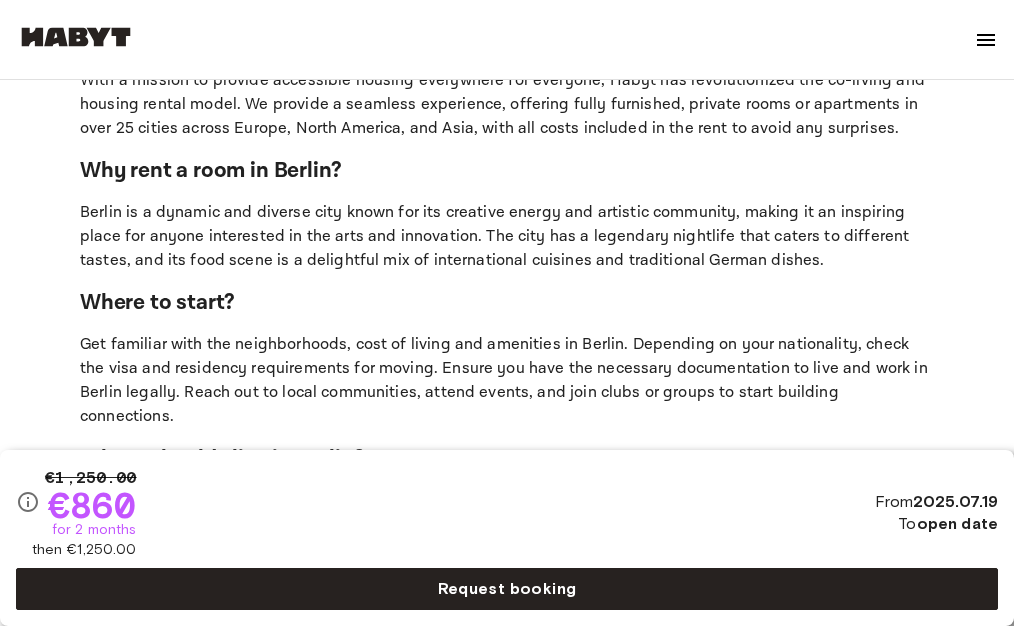 scroll, scrollTop: 2825, scrollLeft: 0, axis: vertical 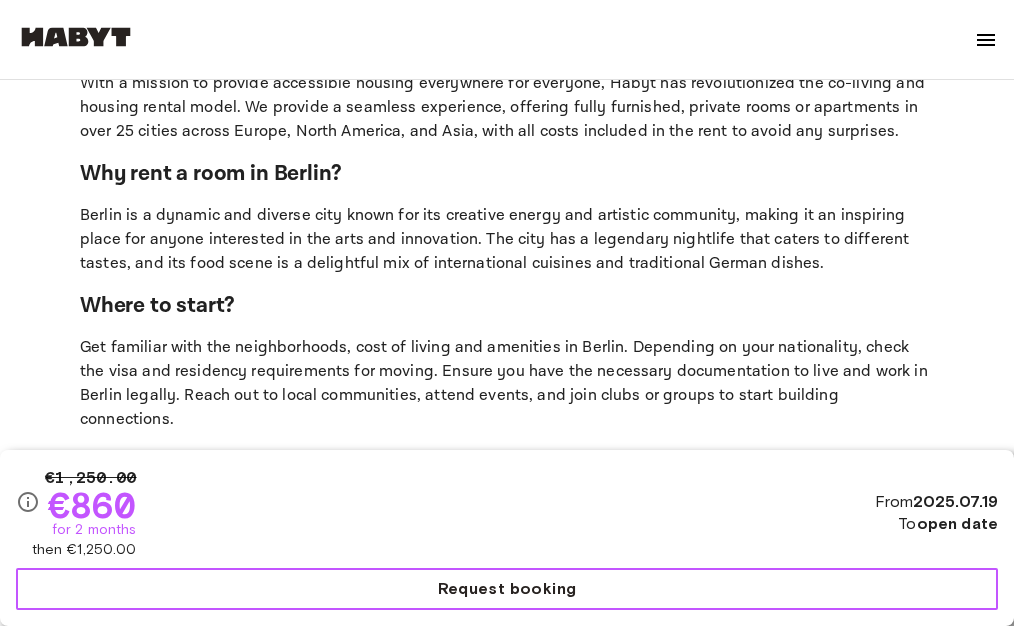 click on "Request booking" at bounding box center (507, 589) 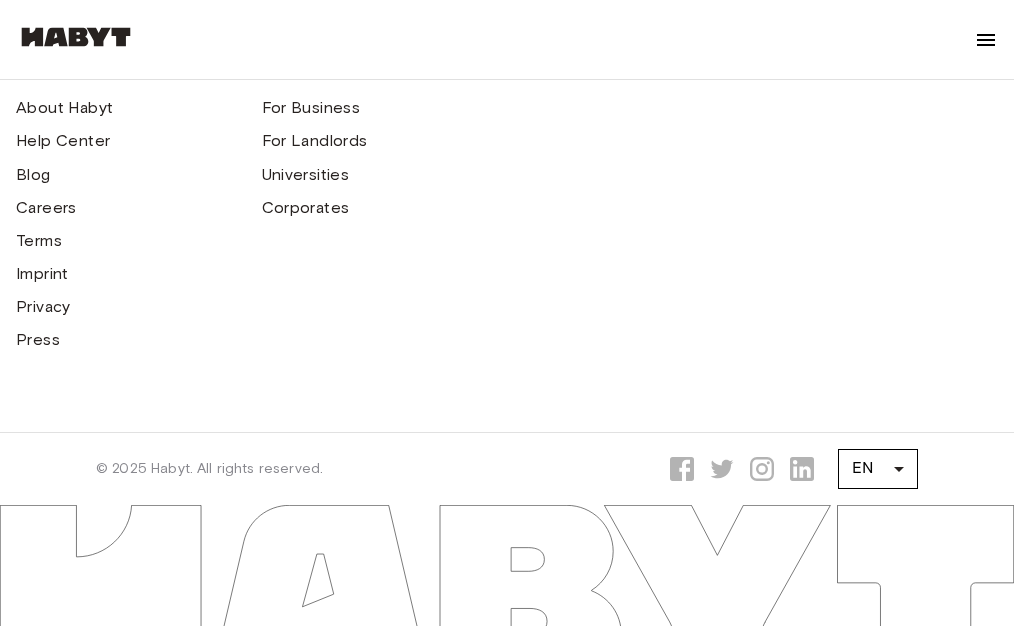 scroll, scrollTop: 0, scrollLeft: 0, axis: both 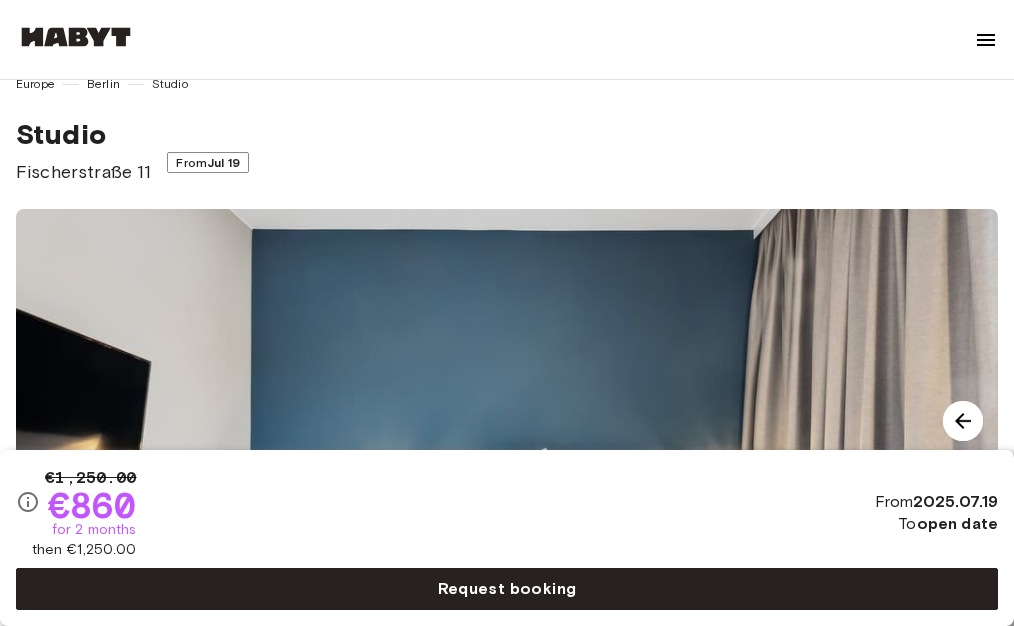 click on "Studio Fischerstraße 11 From  Jul 19" at bounding box center [507, 151] 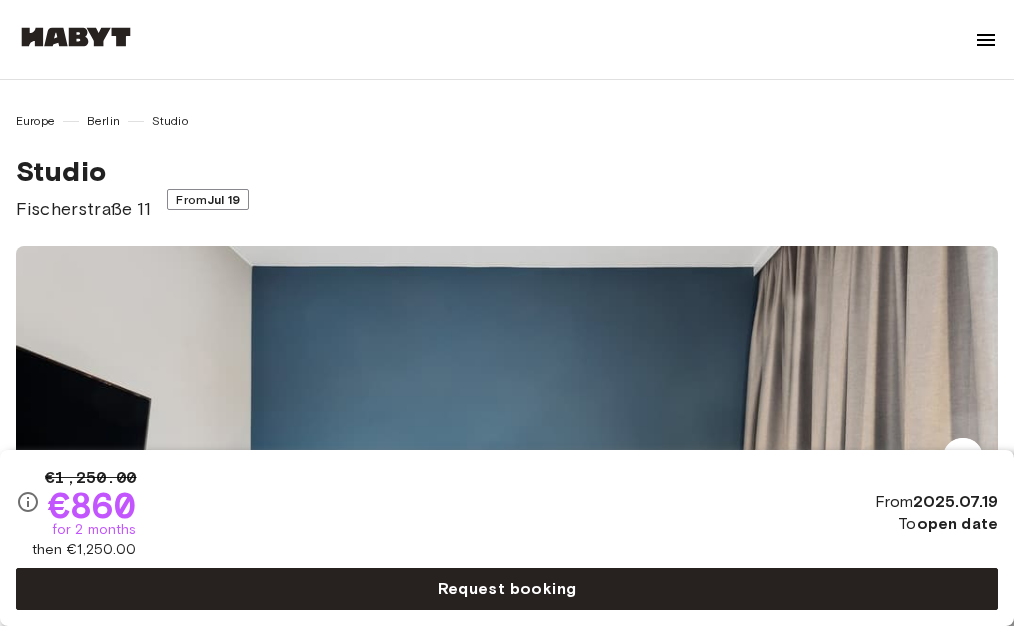 click on "2025.07.19" at bounding box center [955, 501] 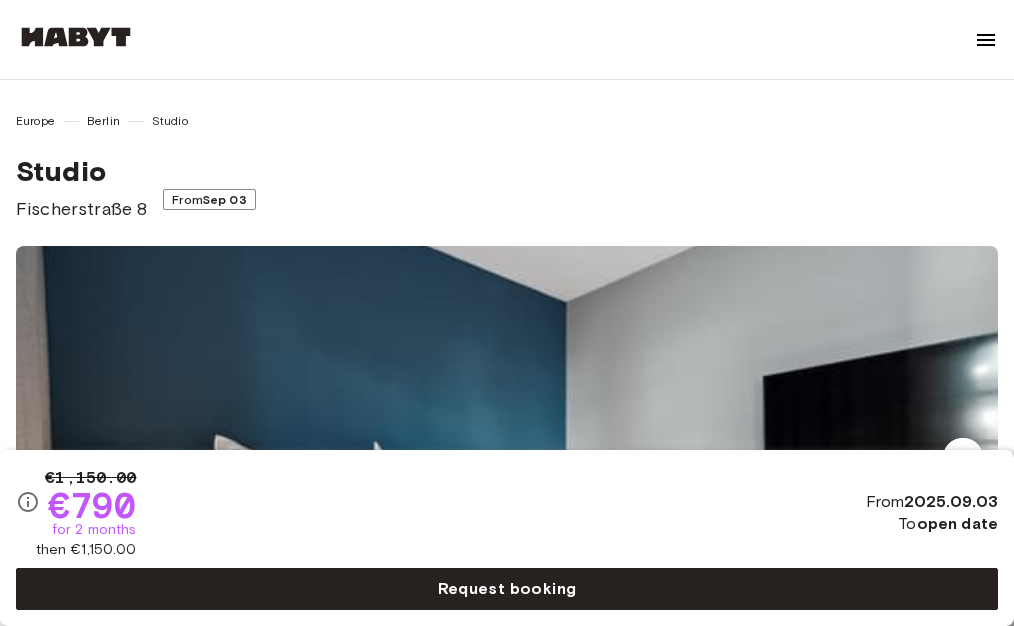 scroll, scrollTop: 80, scrollLeft: 0, axis: vertical 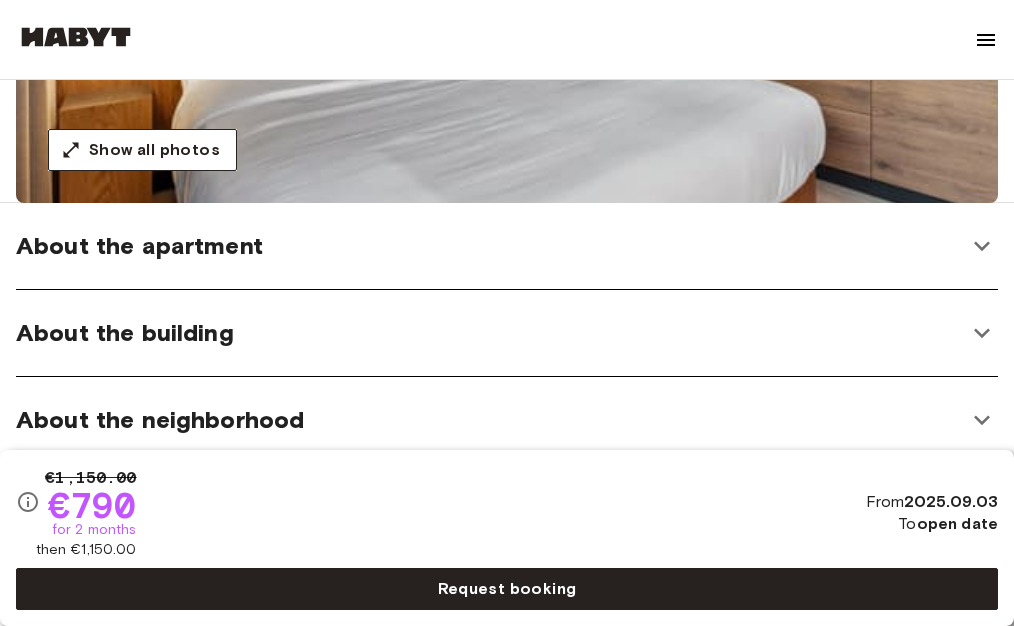 click on "About the apartment" at bounding box center [507, 246] 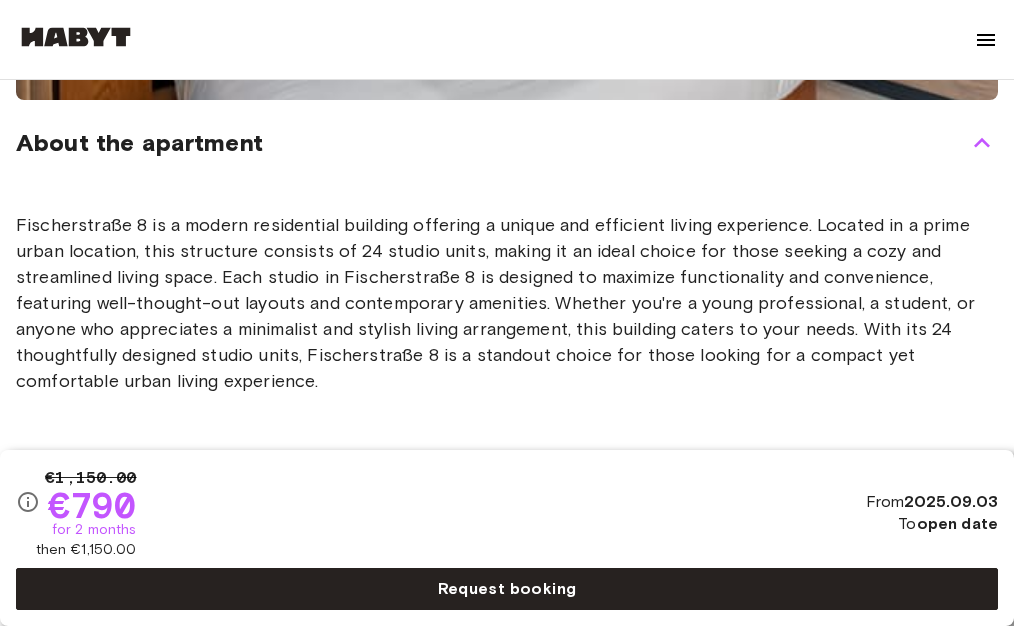 scroll, scrollTop: 631, scrollLeft: 0, axis: vertical 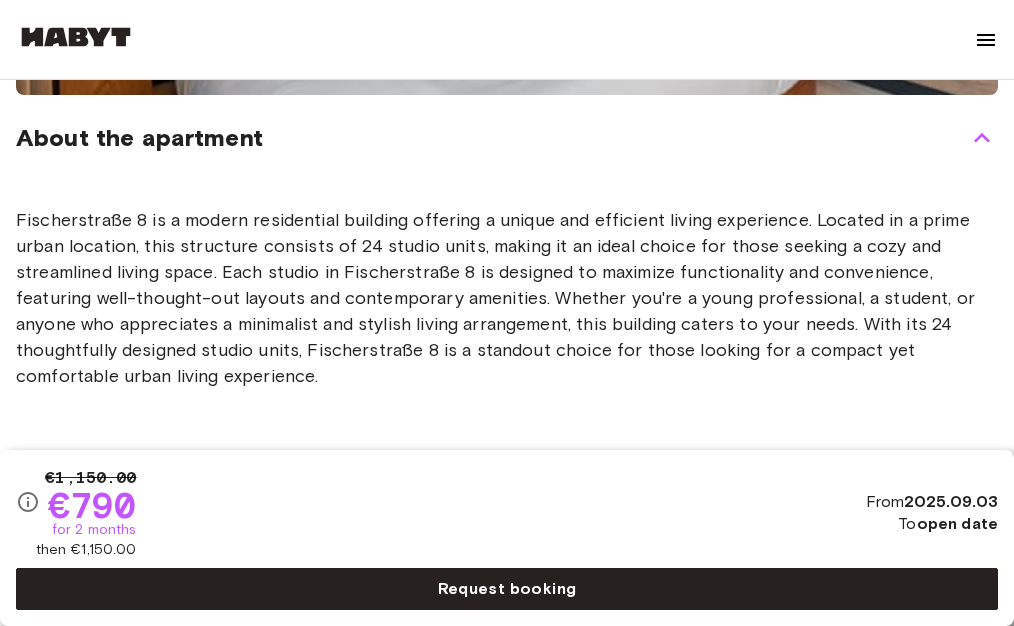 click on "About the apartment" at bounding box center [507, 138] 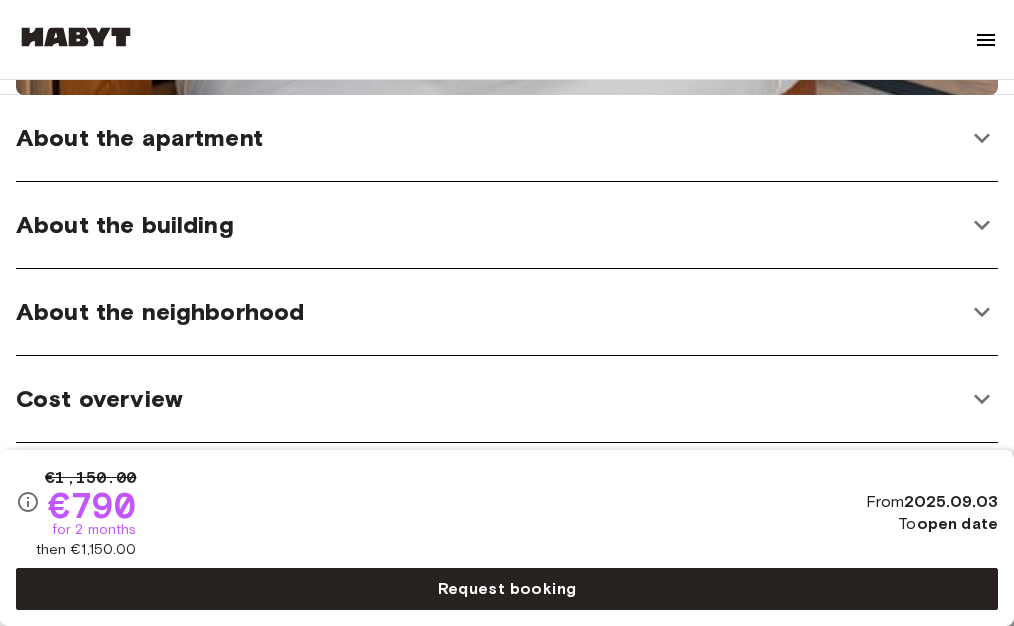 click on "About the apartment" at bounding box center (507, 138) 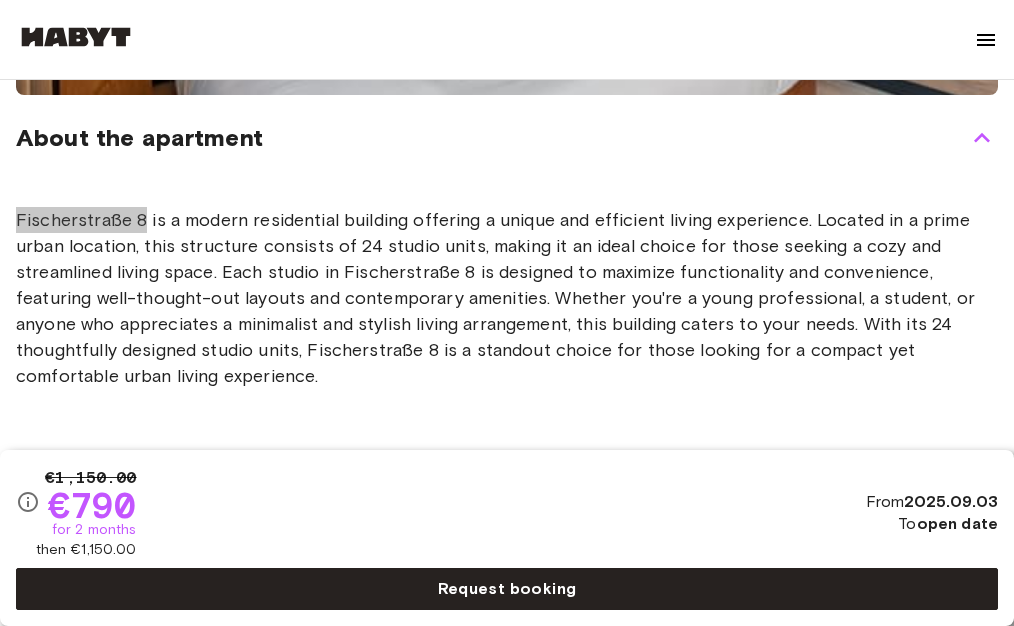 scroll, scrollTop: 577, scrollLeft: 0, axis: vertical 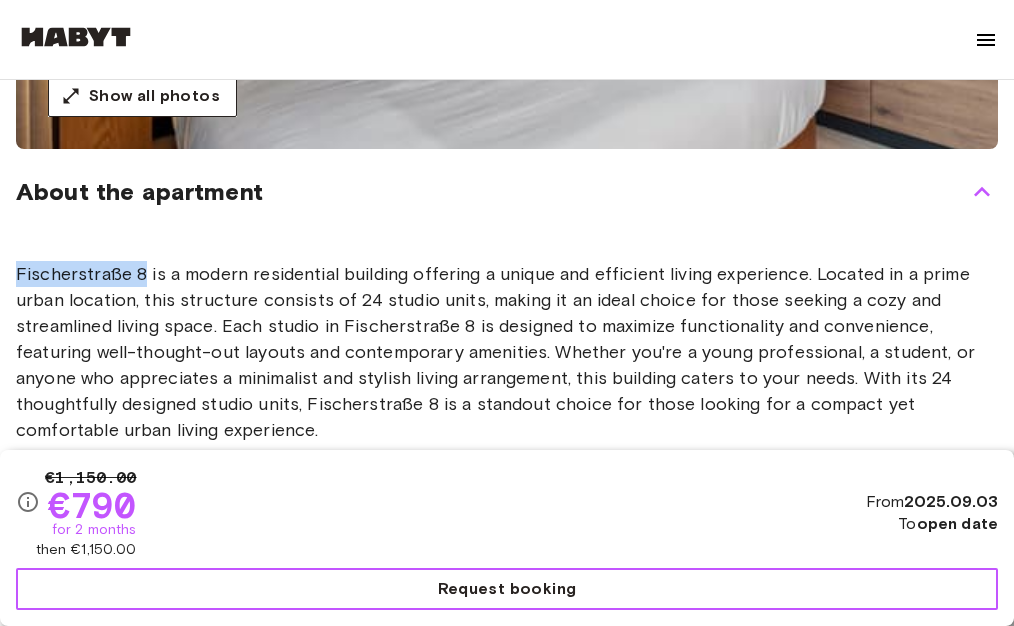 click on "Request booking" at bounding box center (507, 589) 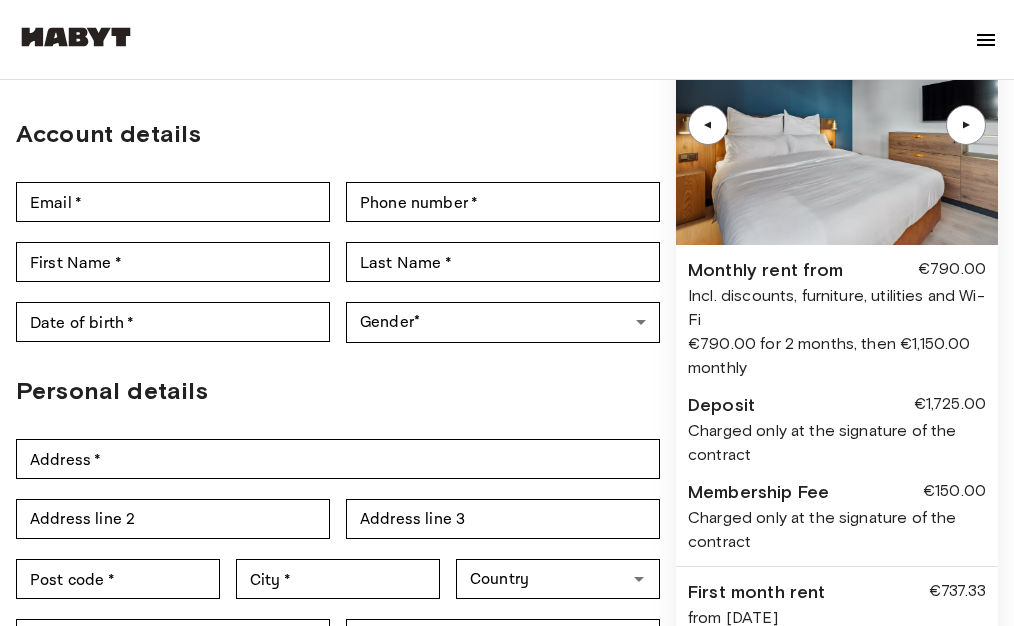 scroll, scrollTop: 0, scrollLeft: 0, axis: both 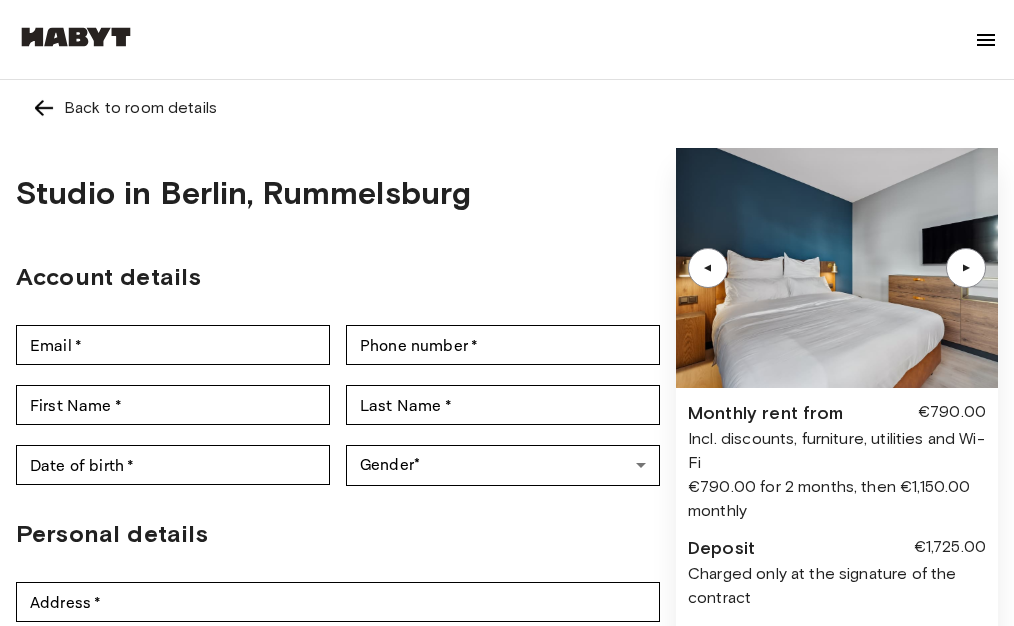 click at bounding box center (44, 108) 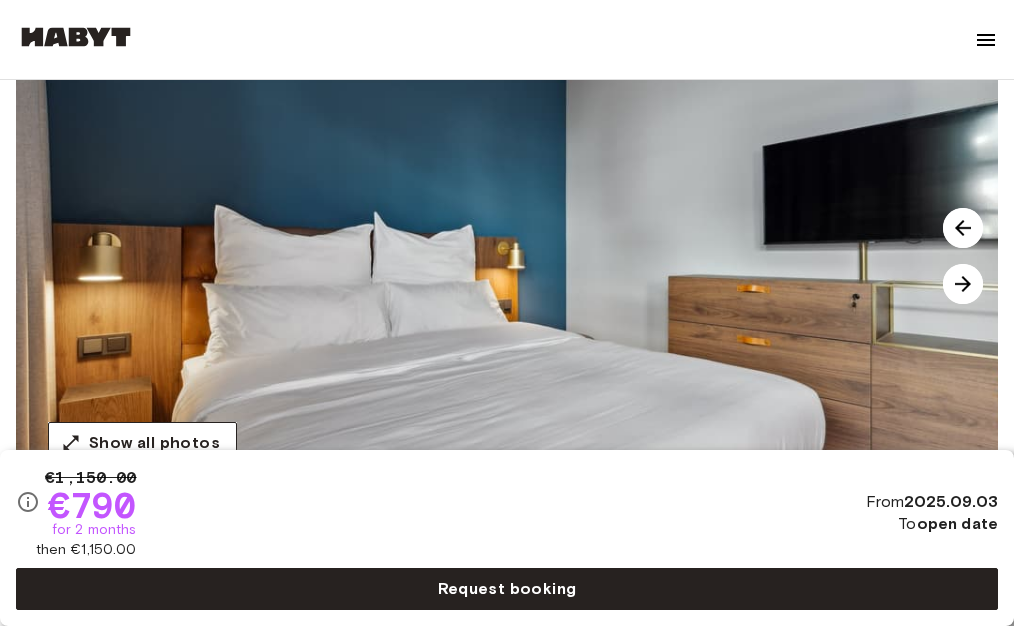 scroll, scrollTop: 214, scrollLeft: 0, axis: vertical 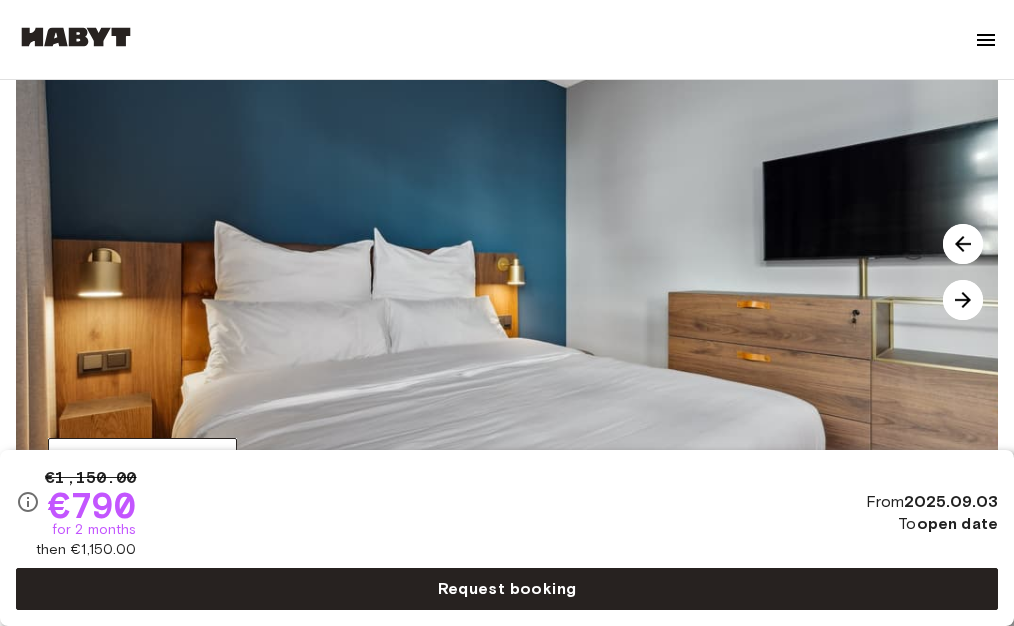 click at bounding box center [963, 300] 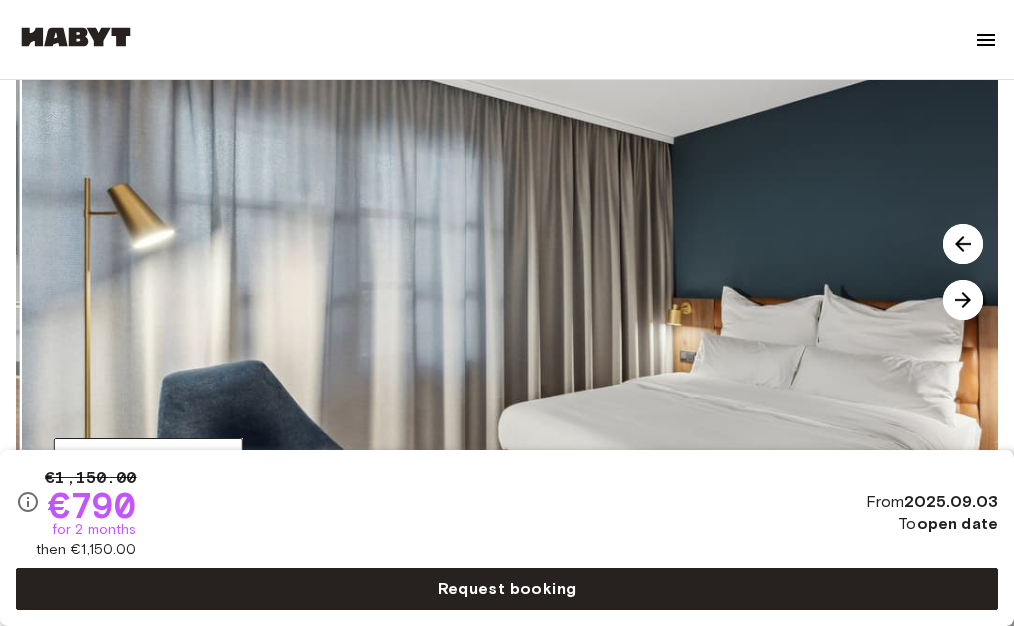 click at bounding box center [963, 300] 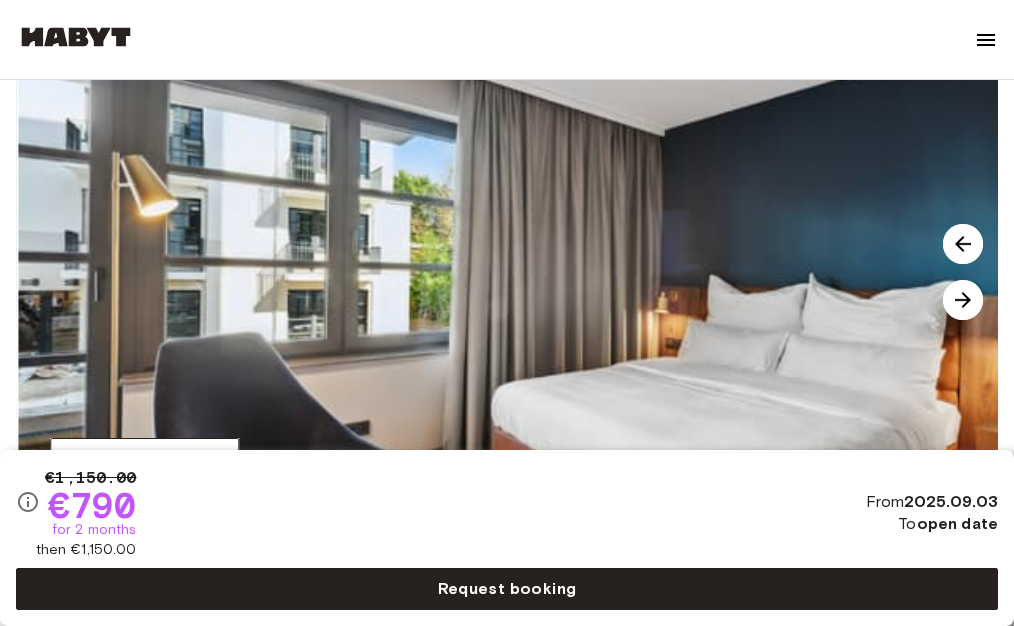 click at bounding box center (963, 300) 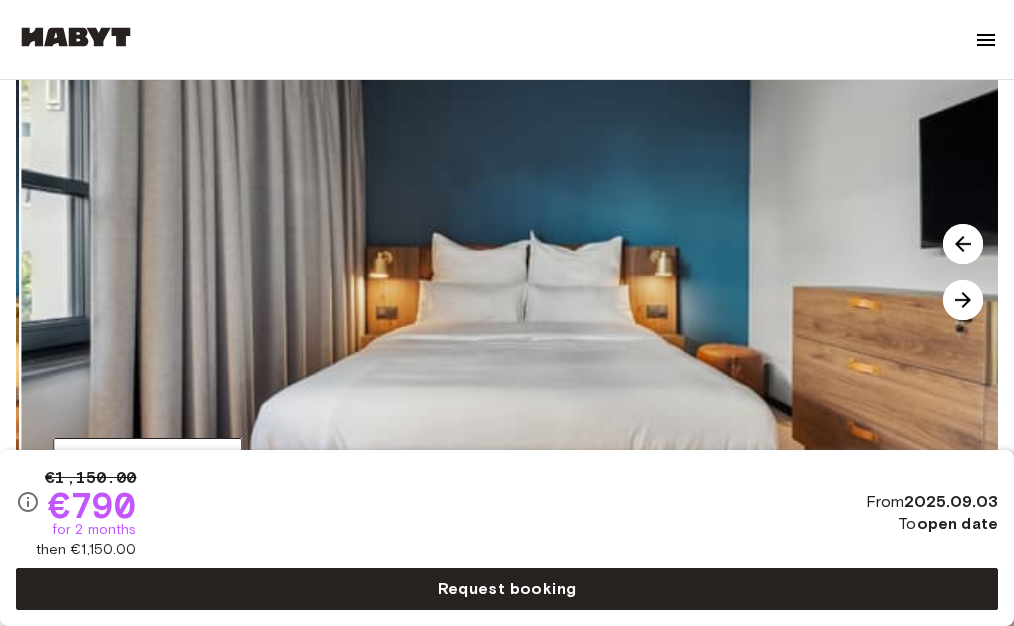 click at bounding box center [963, 300] 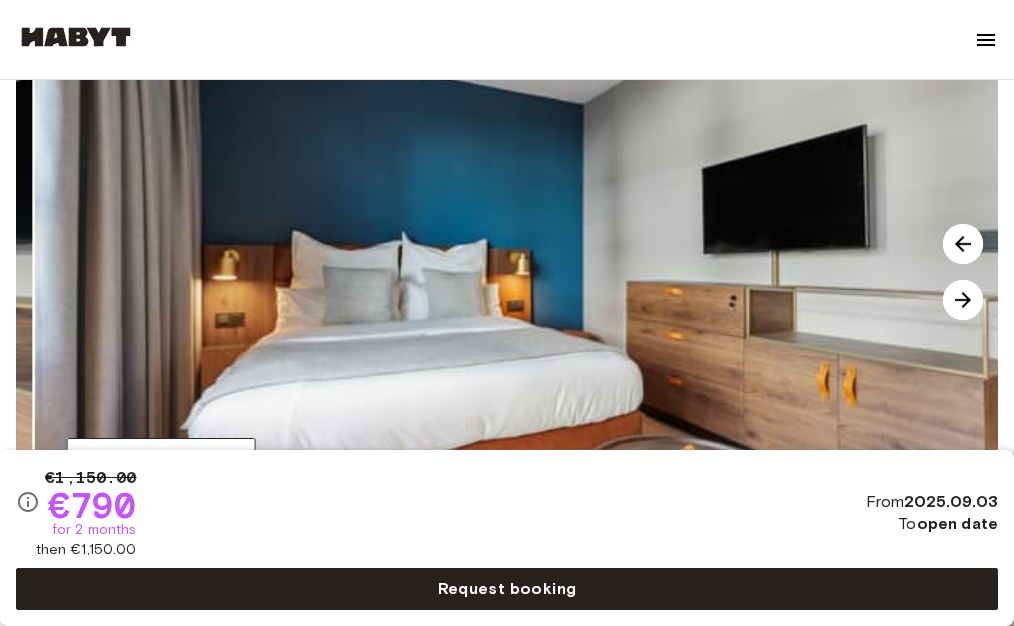 click at bounding box center (963, 300) 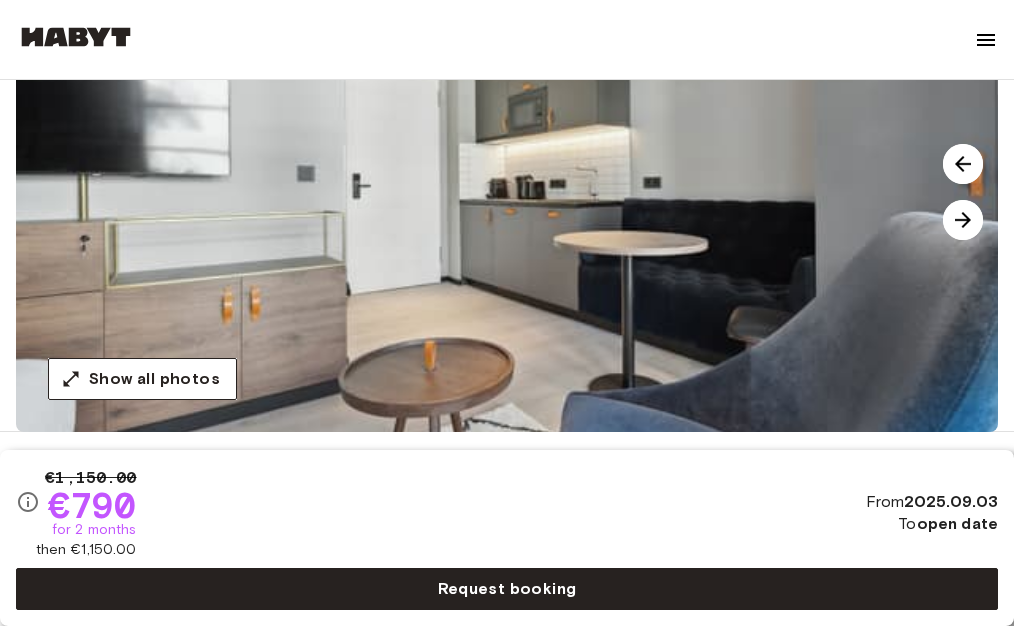 scroll, scrollTop: 295, scrollLeft: 0, axis: vertical 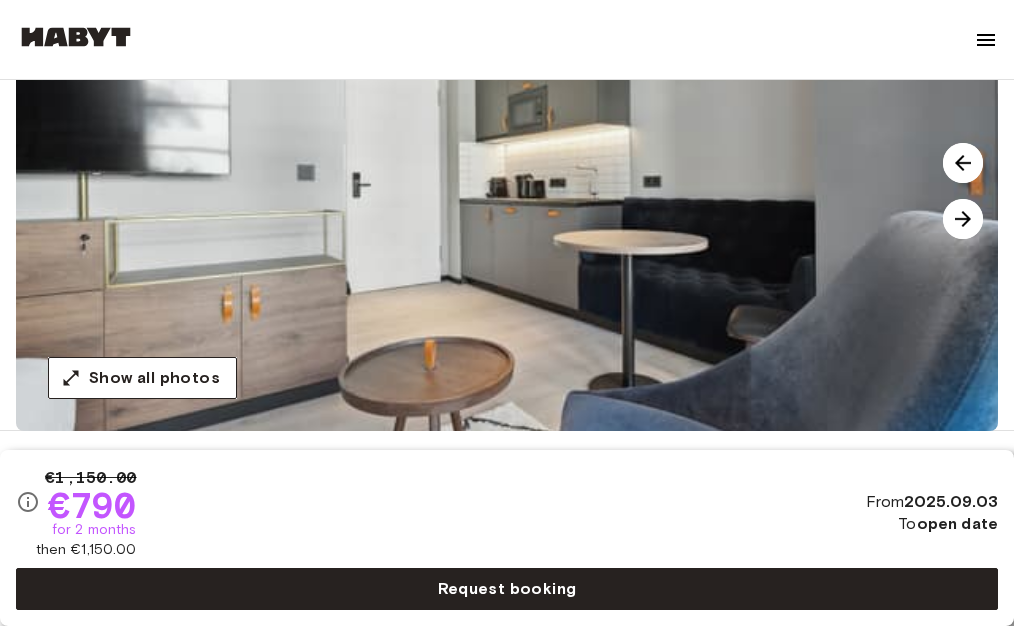 click at bounding box center [963, 219] 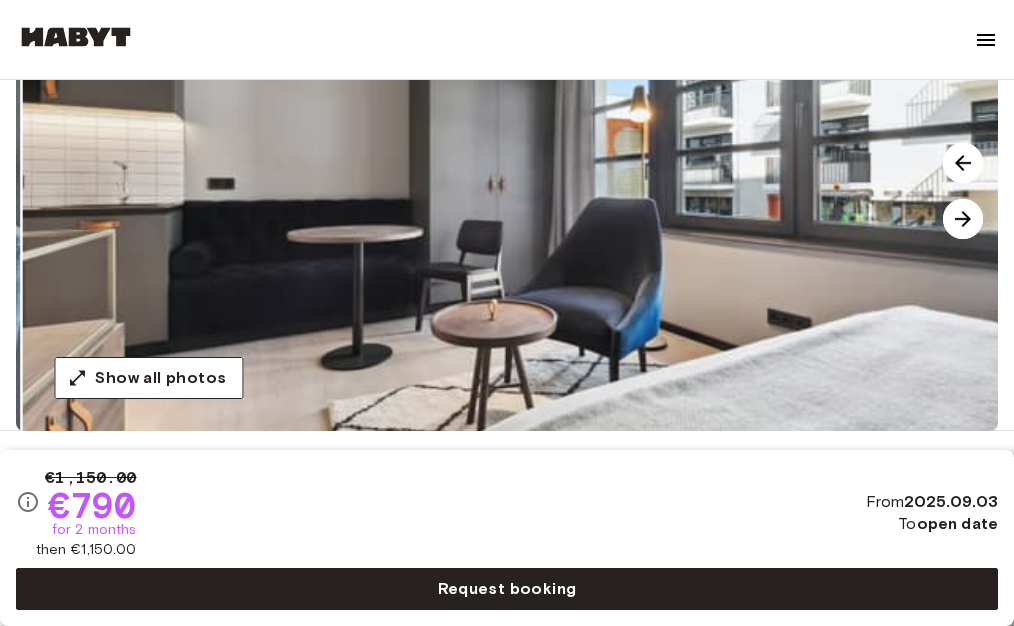 click at bounding box center (963, 219) 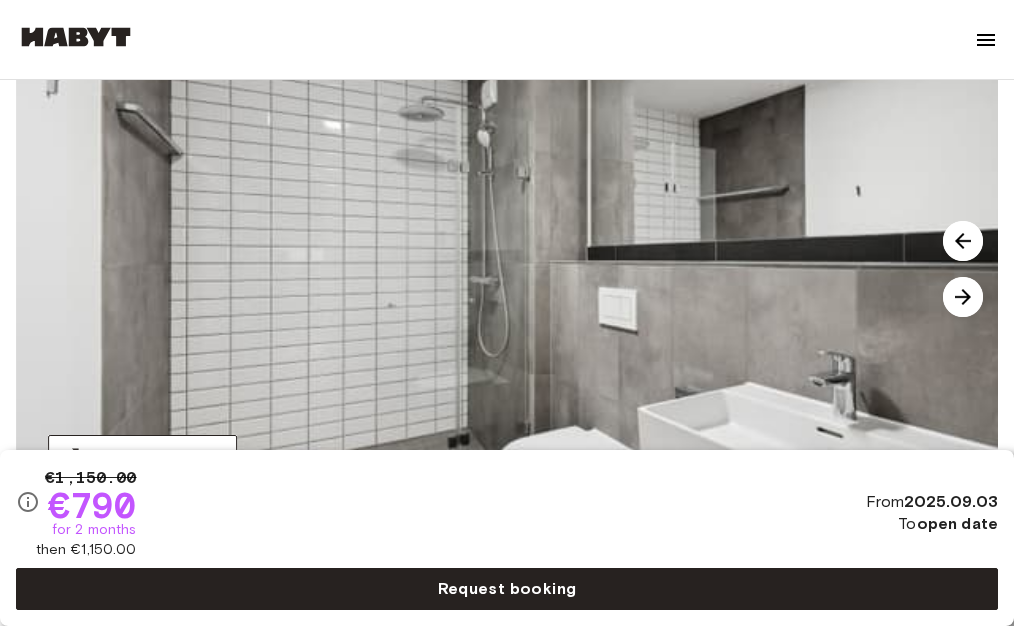 scroll, scrollTop: 215, scrollLeft: 0, axis: vertical 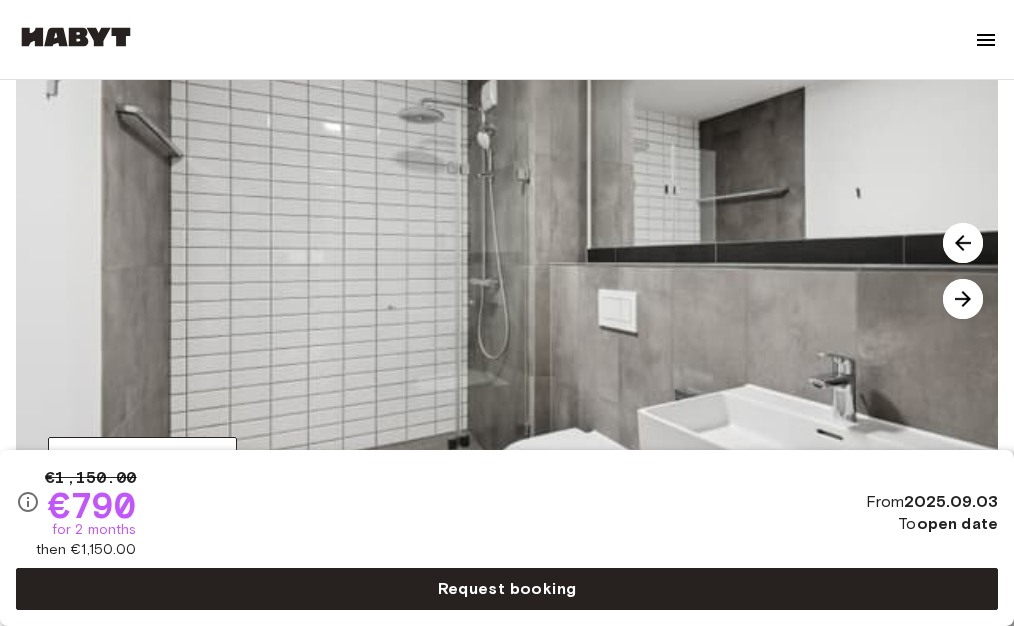click at bounding box center [963, 299] 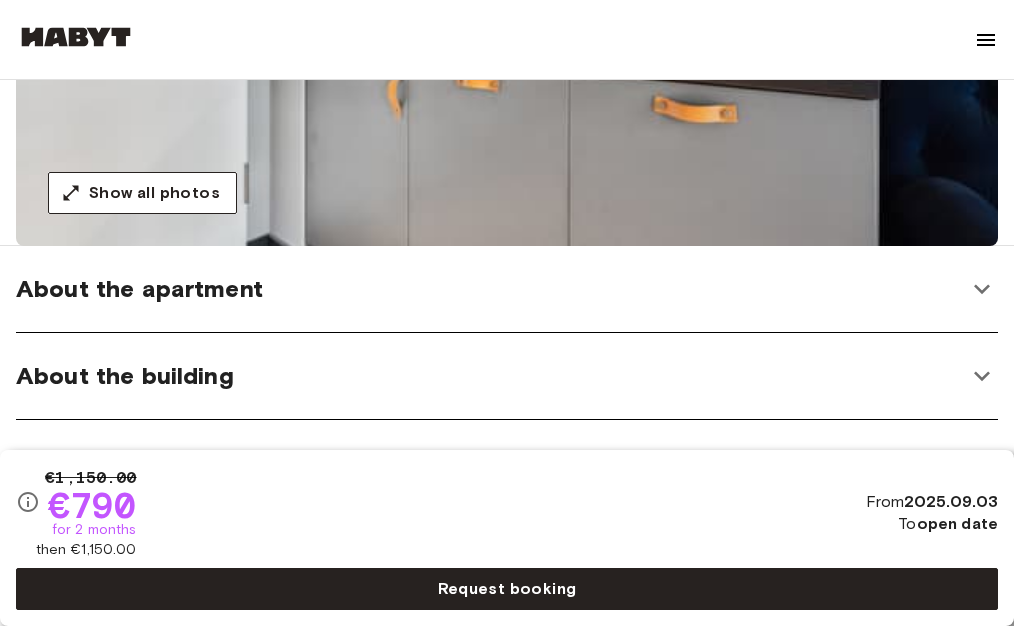 scroll, scrollTop: 506, scrollLeft: 0, axis: vertical 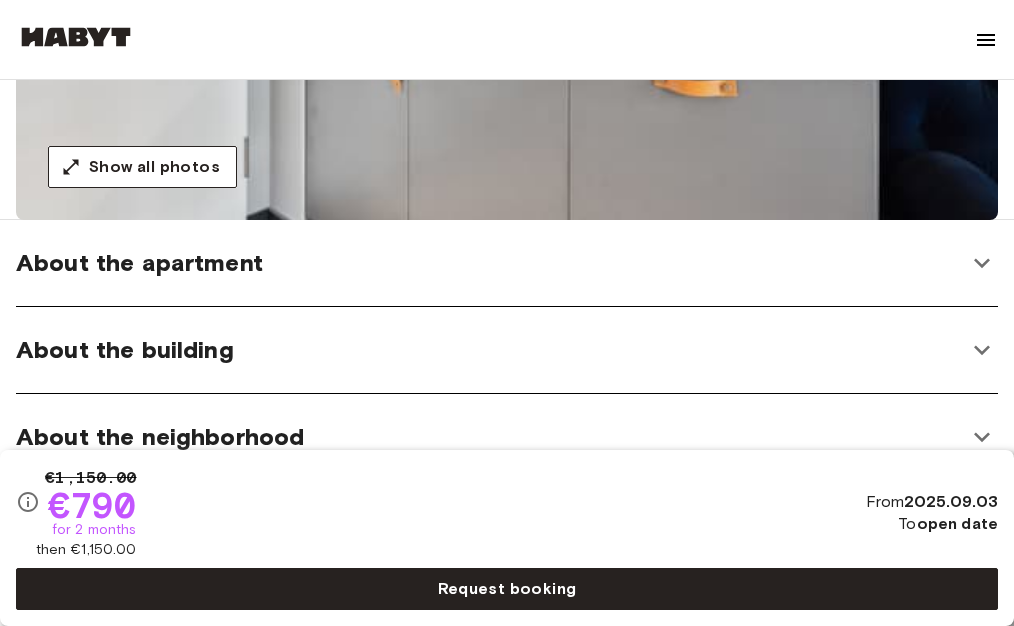 click on "for 2 months" at bounding box center [94, 530] 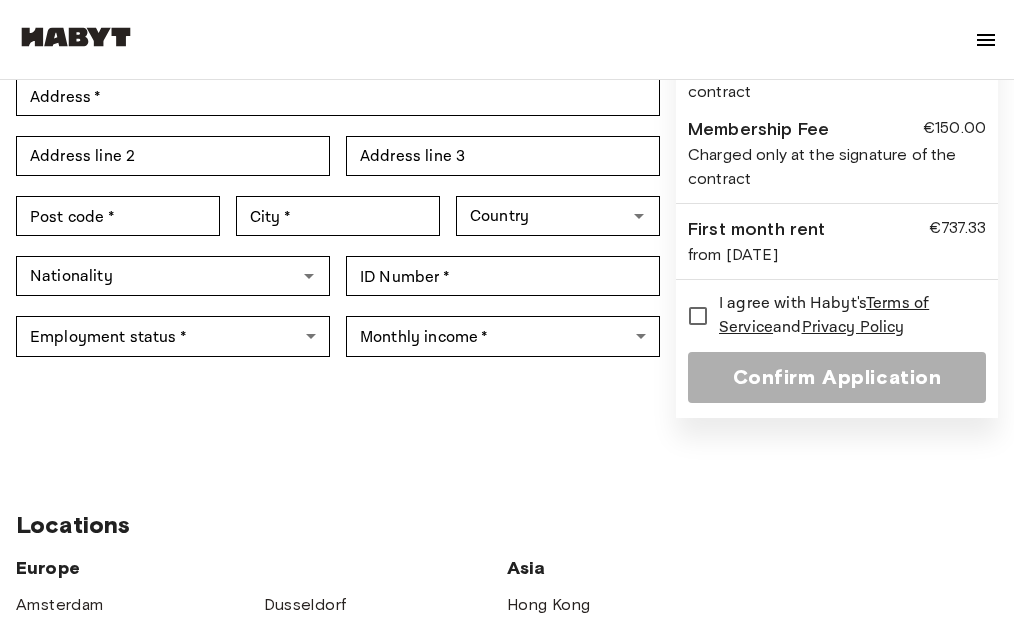 scroll, scrollTop: 0, scrollLeft: 0, axis: both 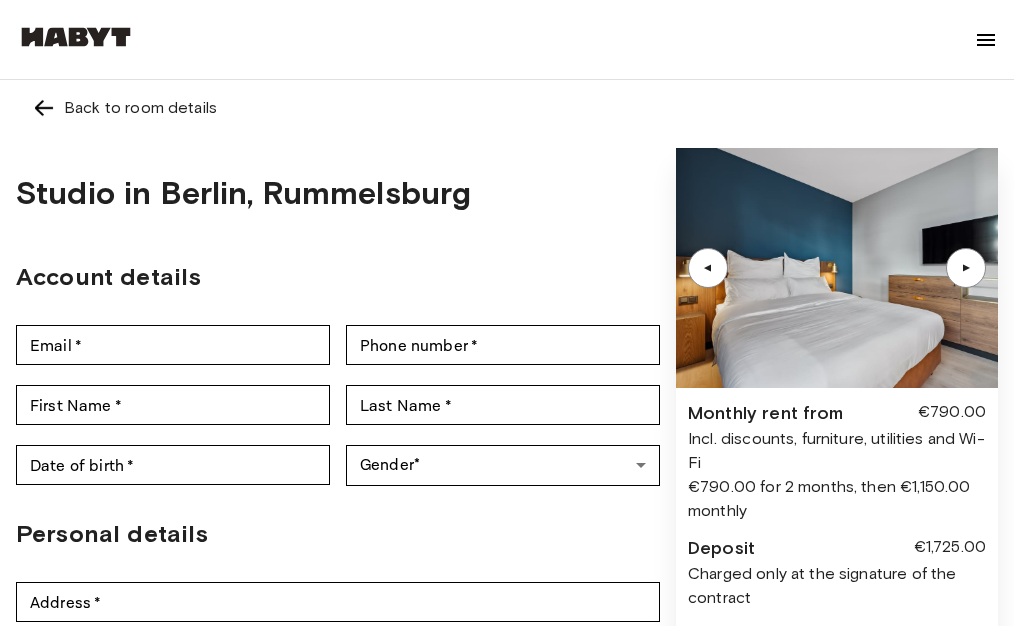 click at bounding box center (44, 108) 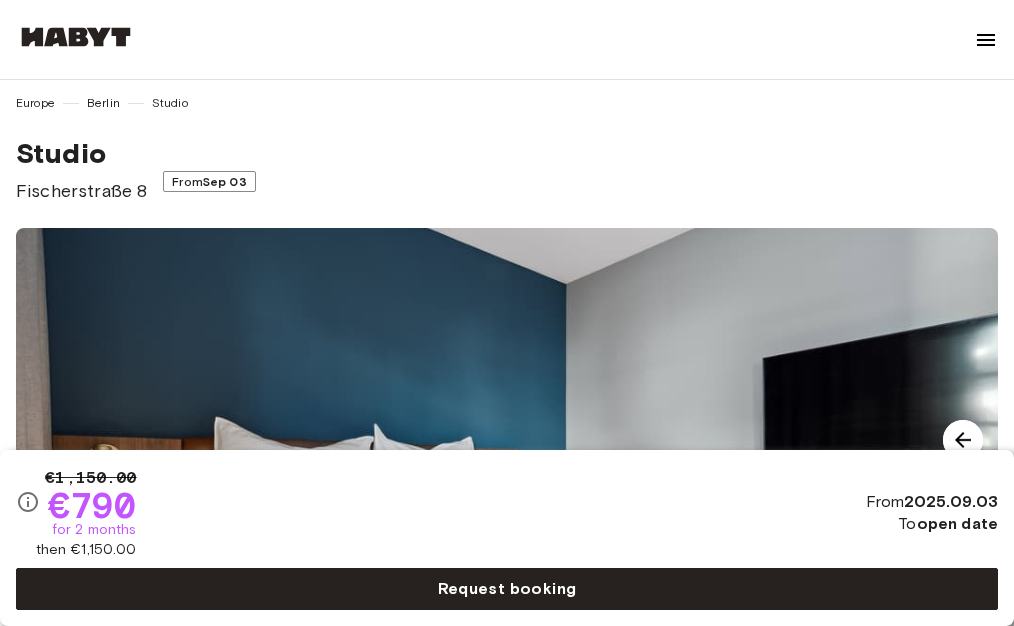 scroll, scrollTop: 0, scrollLeft: 0, axis: both 